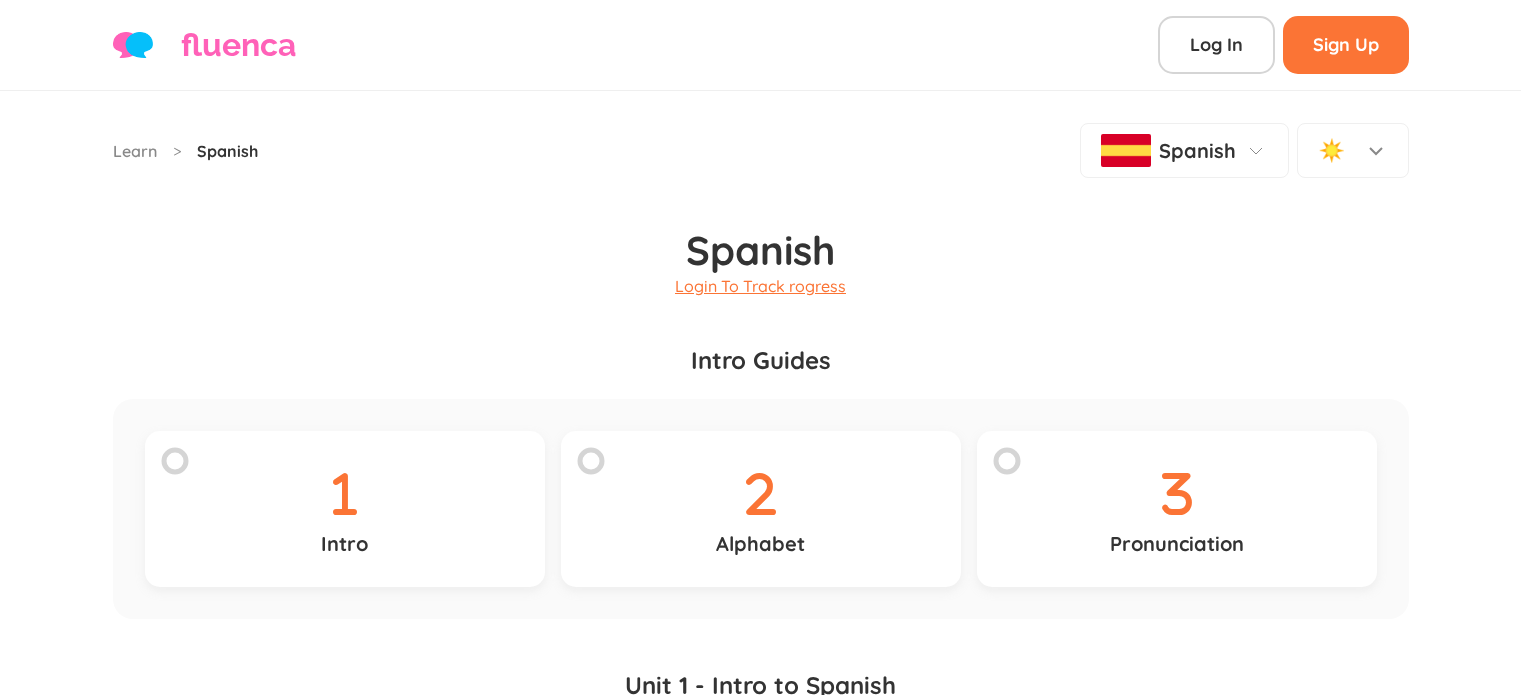 scroll, scrollTop: 0, scrollLeft: 0, axis: both 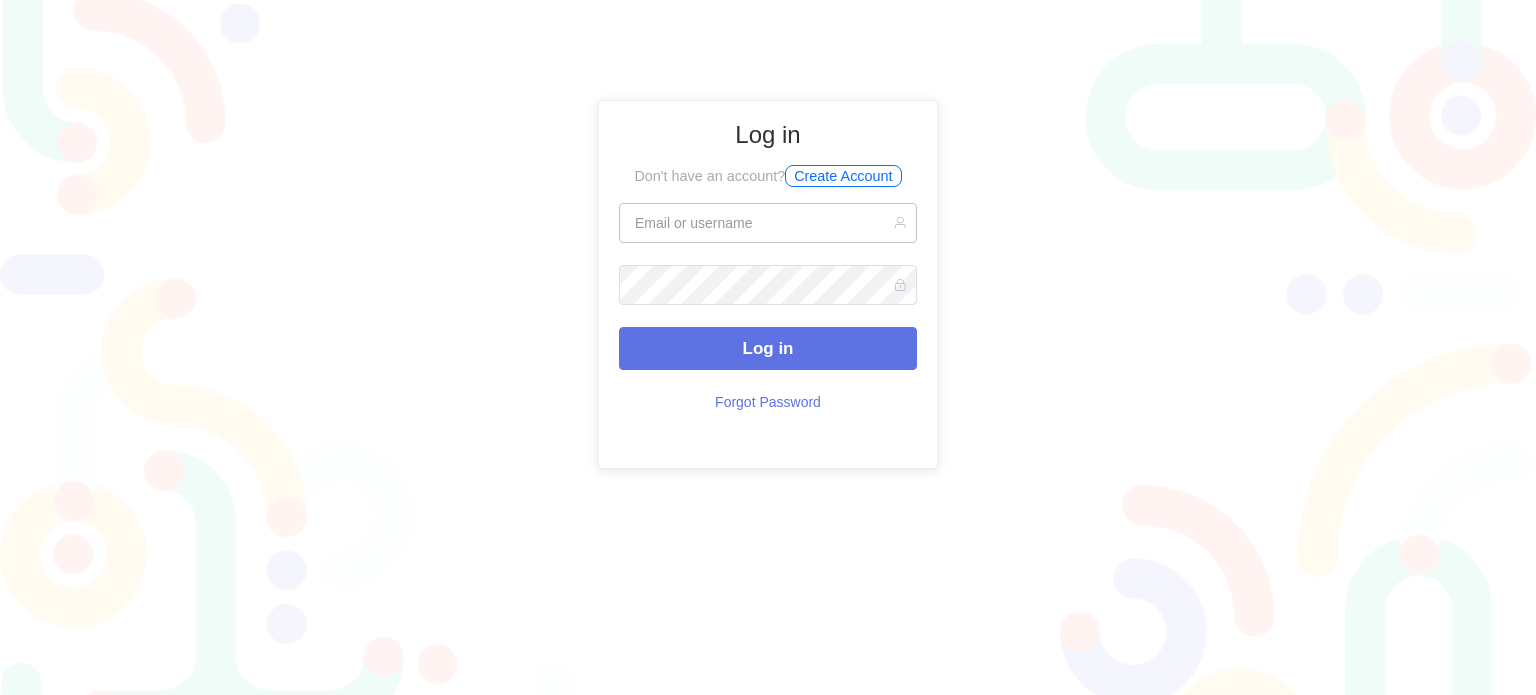 click at bounding box center [768, 223] 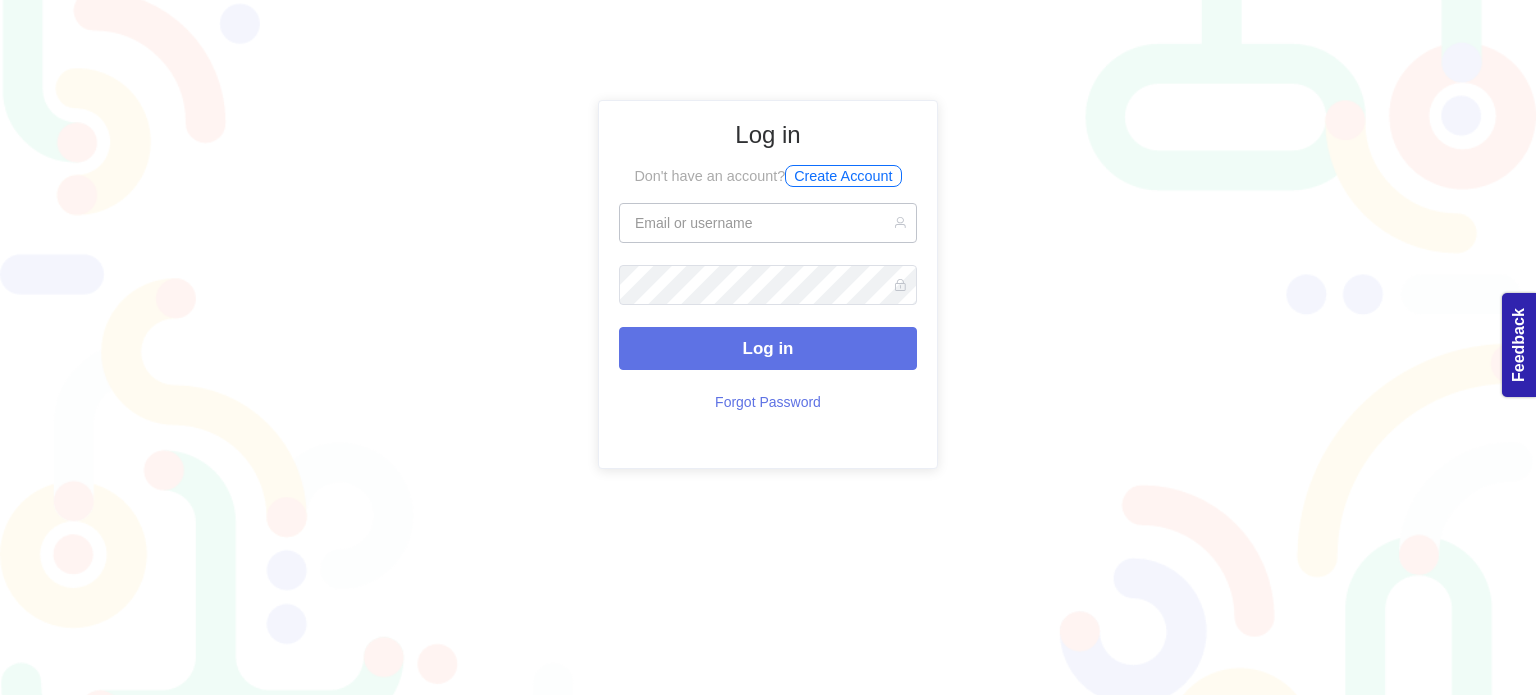 scroll, scrollTop: 0, scrollLeft: 0, axis: both 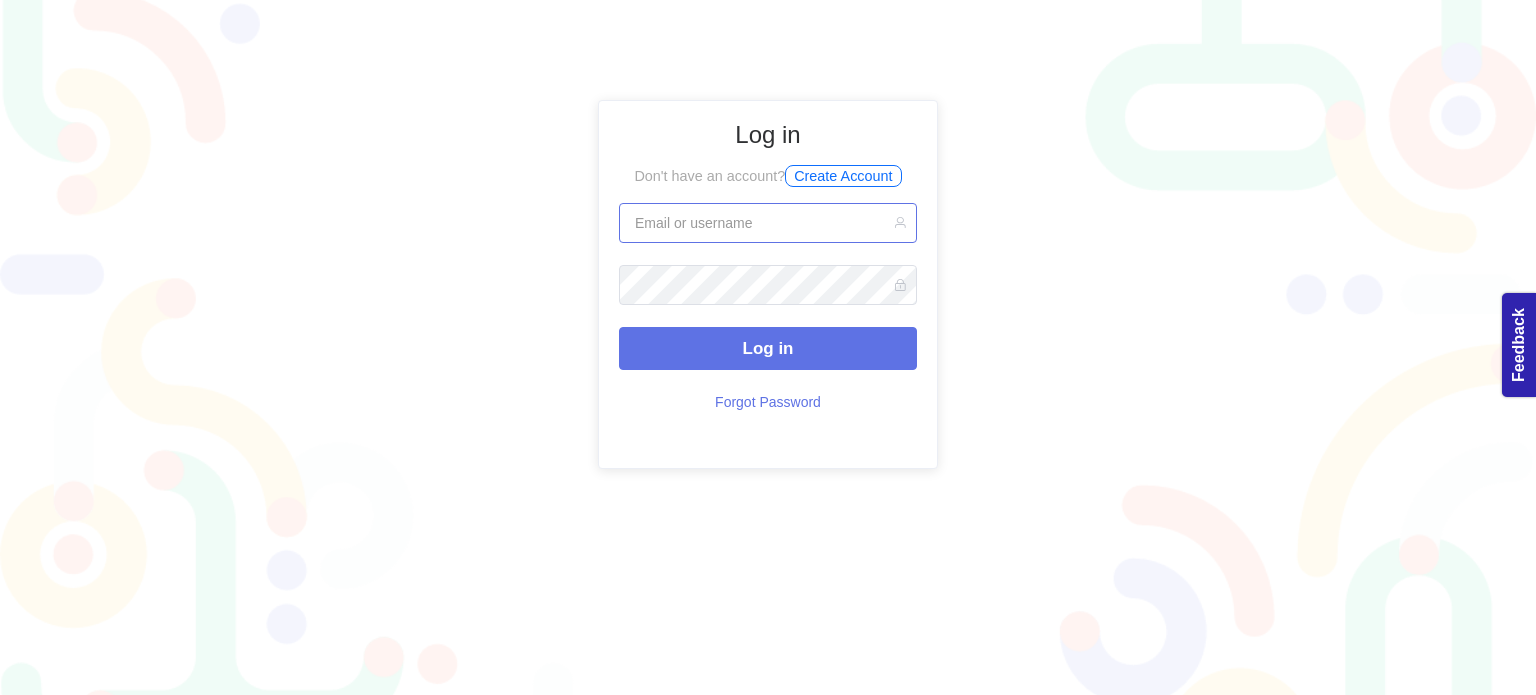 type on "wiwitatika23@gmail.com" 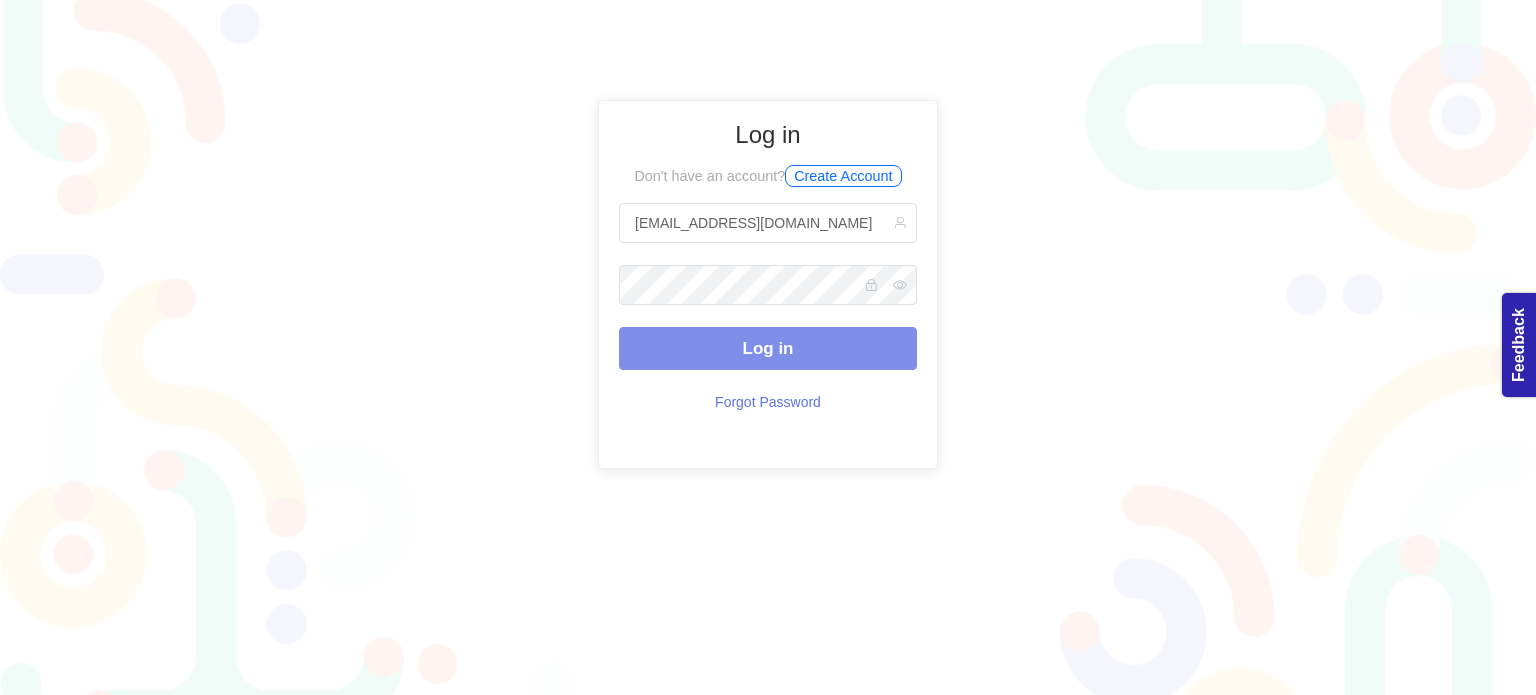 scroll, scrollTop: 0, scrollLeft: 0, axis: both 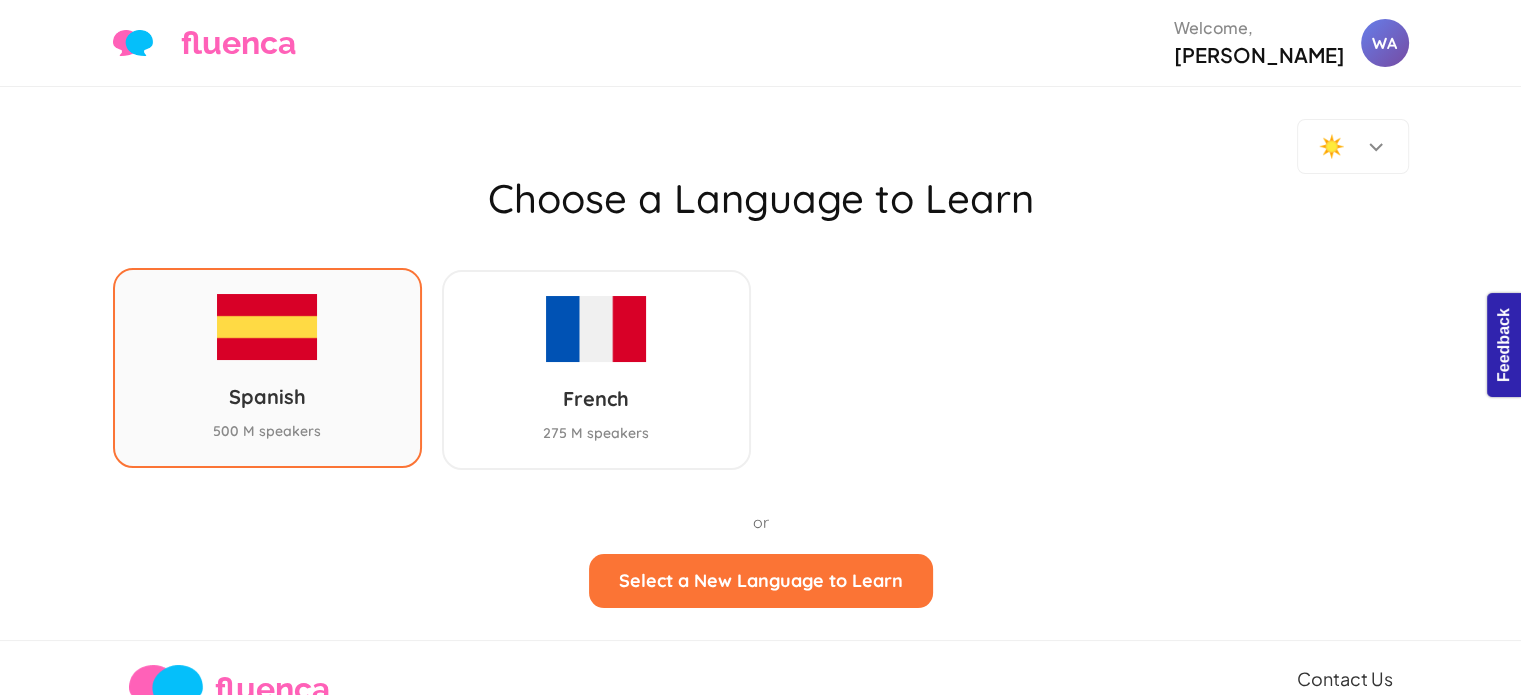 click on "Spanish 500 M speakers" at bounding box center (267, 368) 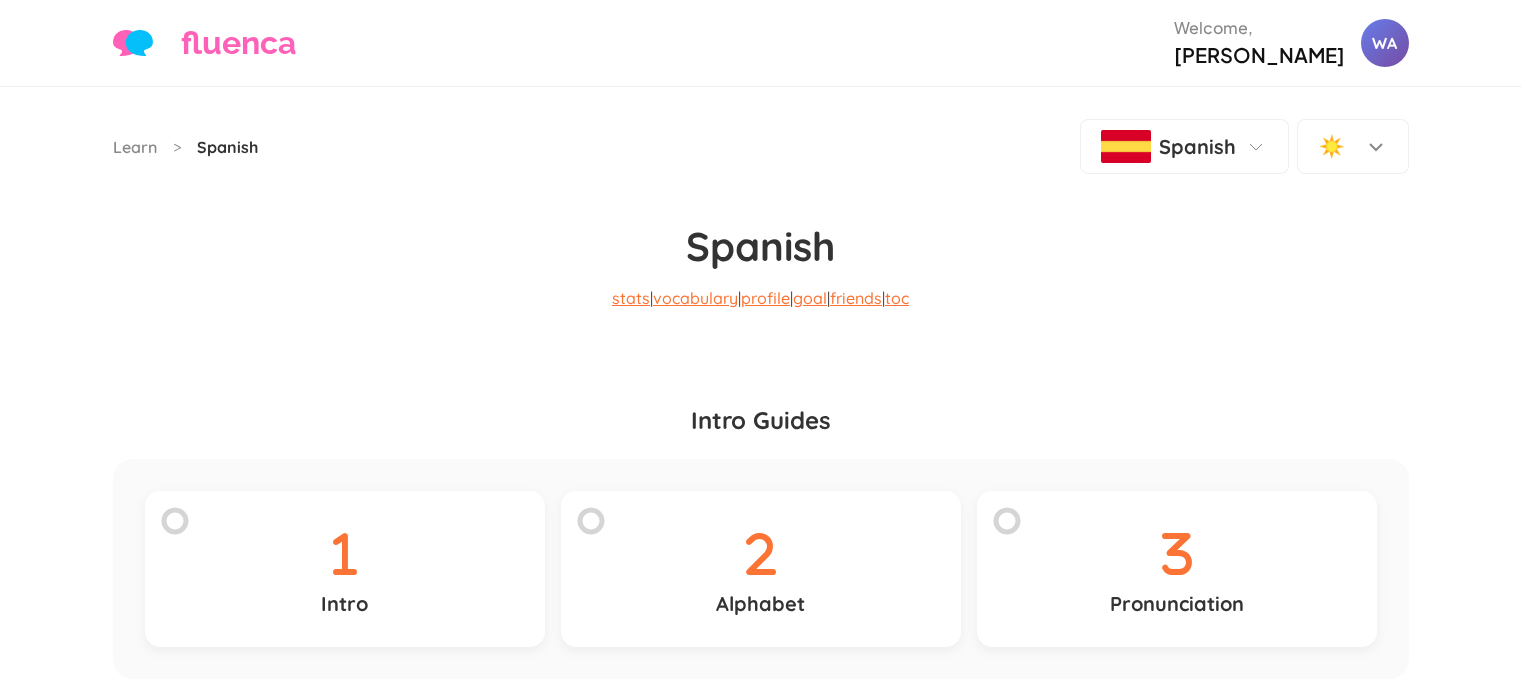 scroll, scrollTop: 0, scrollLeft: 0, axis: both 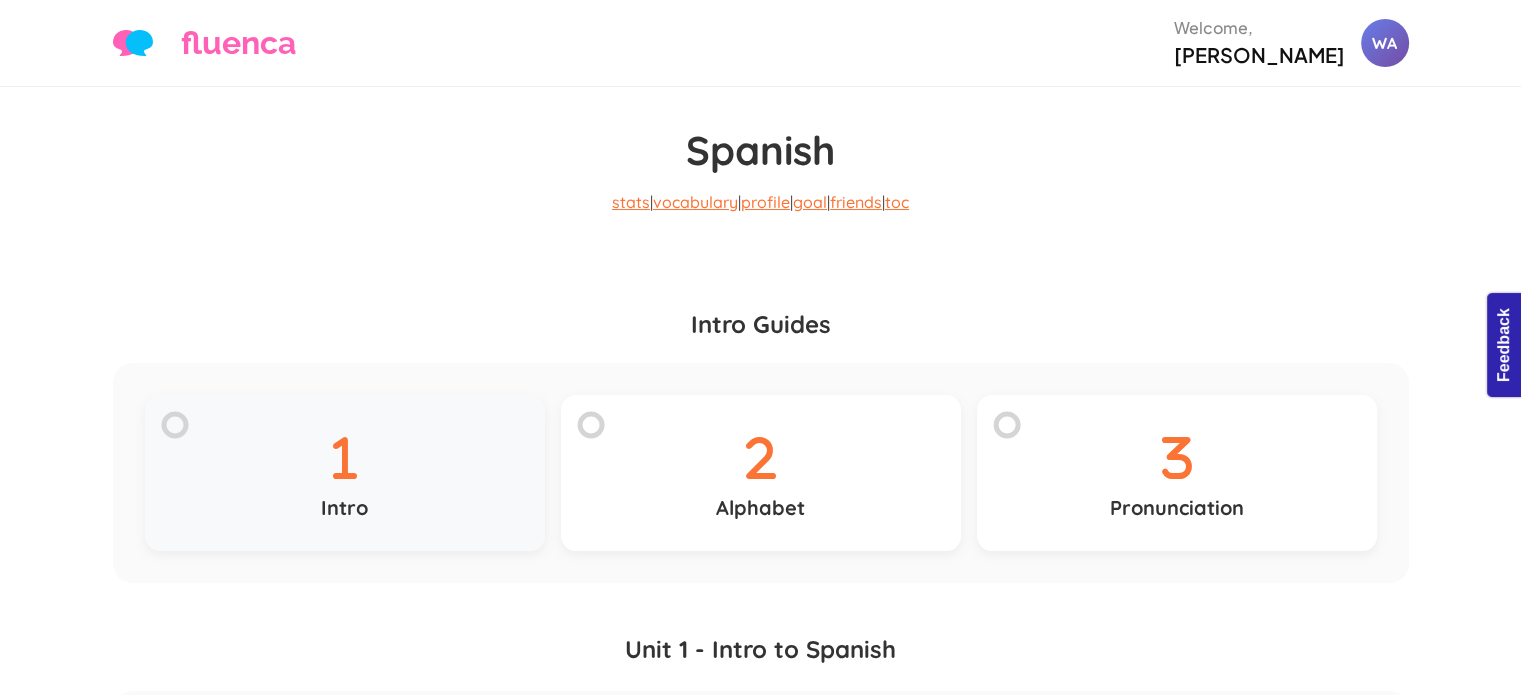 click on "Intro" at bounding box center (345, 473) 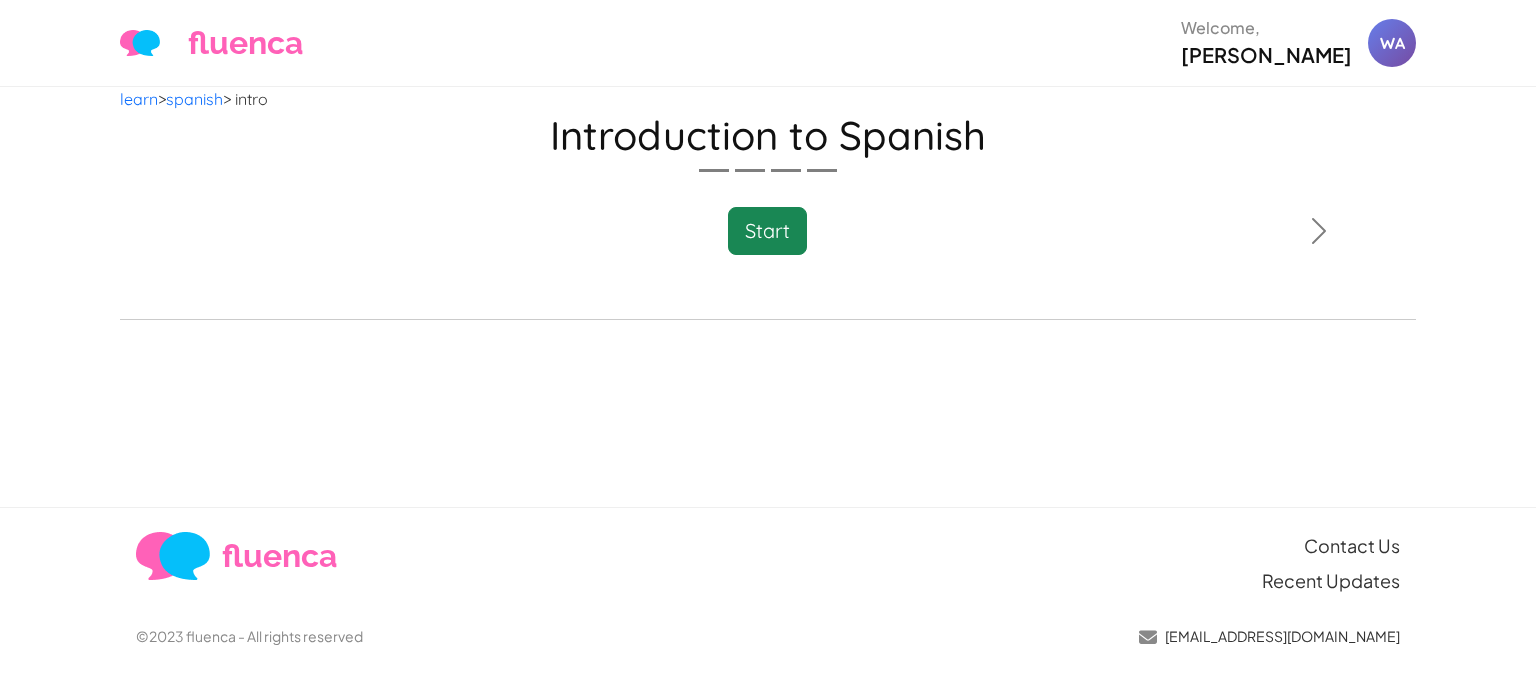 scroll, scrollTop: 0, scrollLeft: 0, axis: both 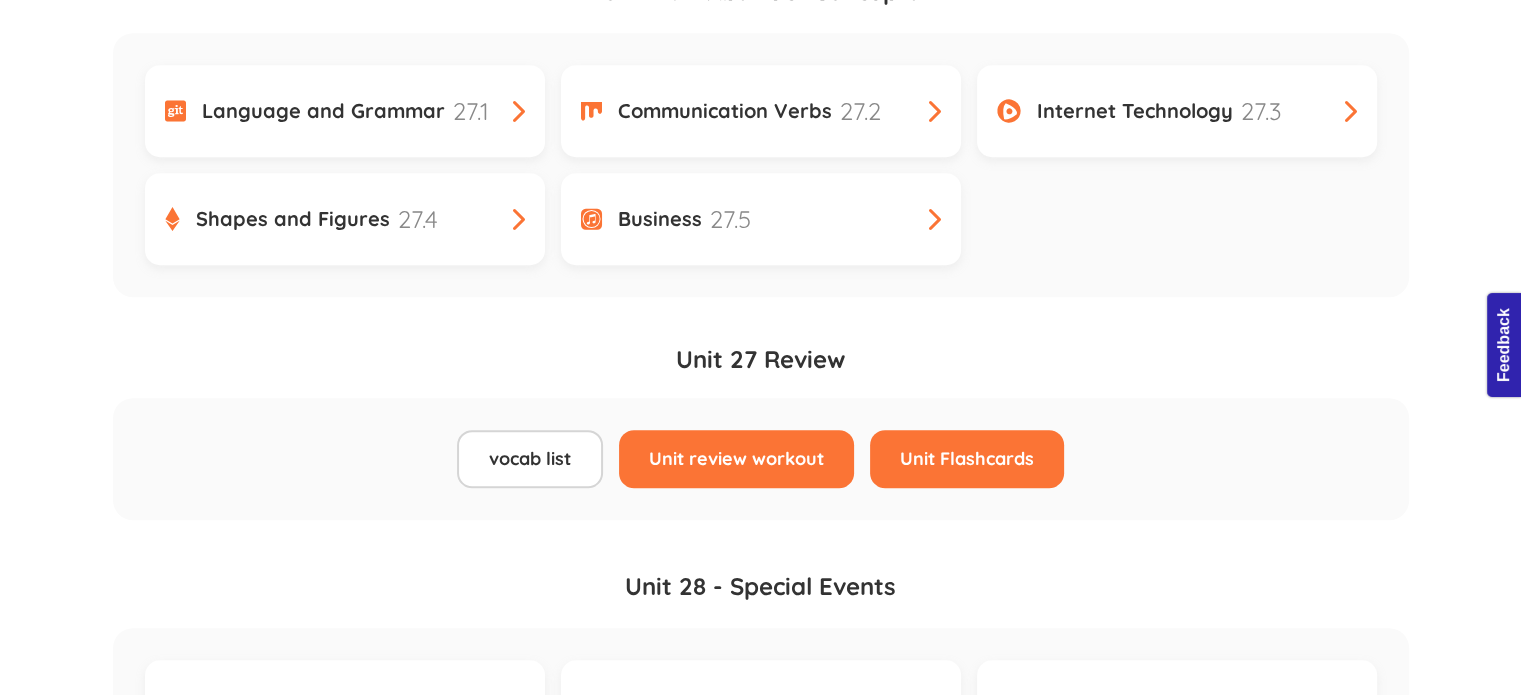 click on "vocab list" at bounding box center (530, 2135) 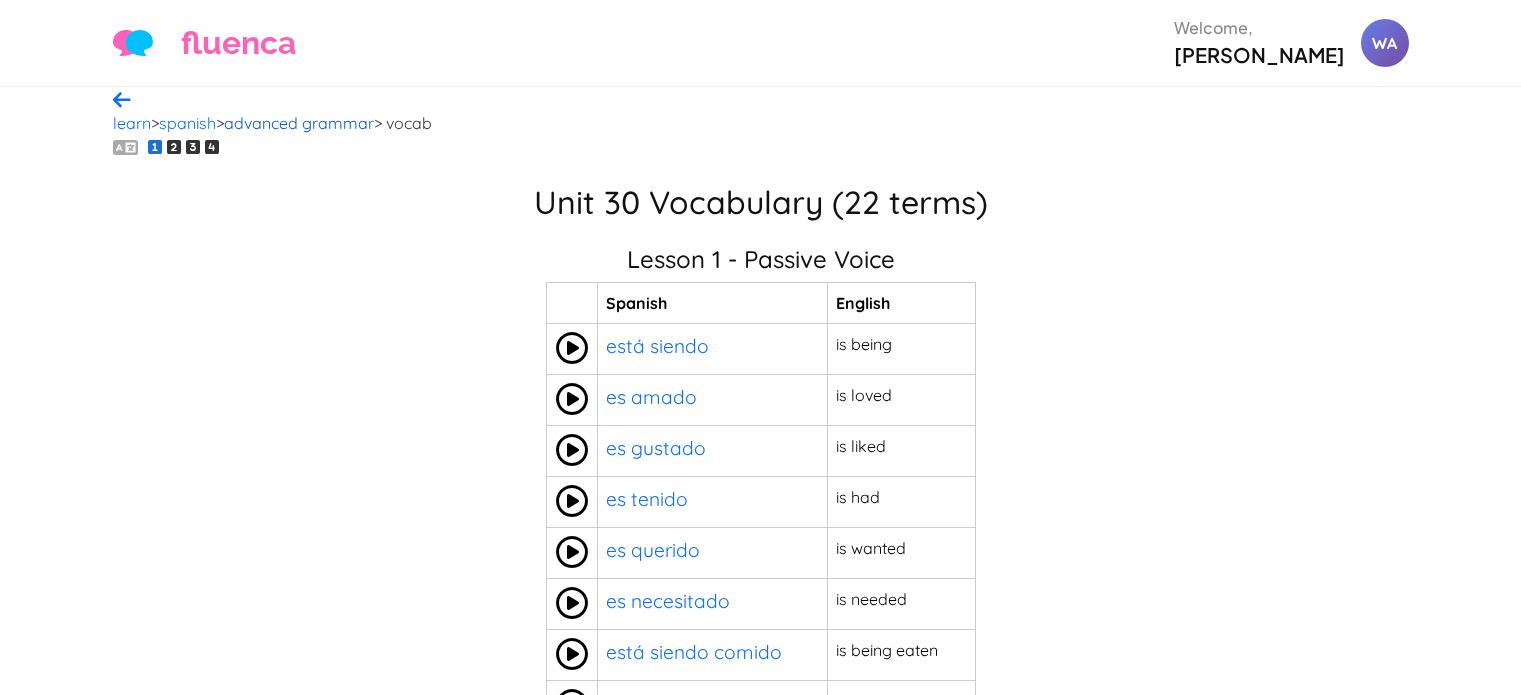 scroll, scrollTop: 0, scrollLeft: 0, axis: both 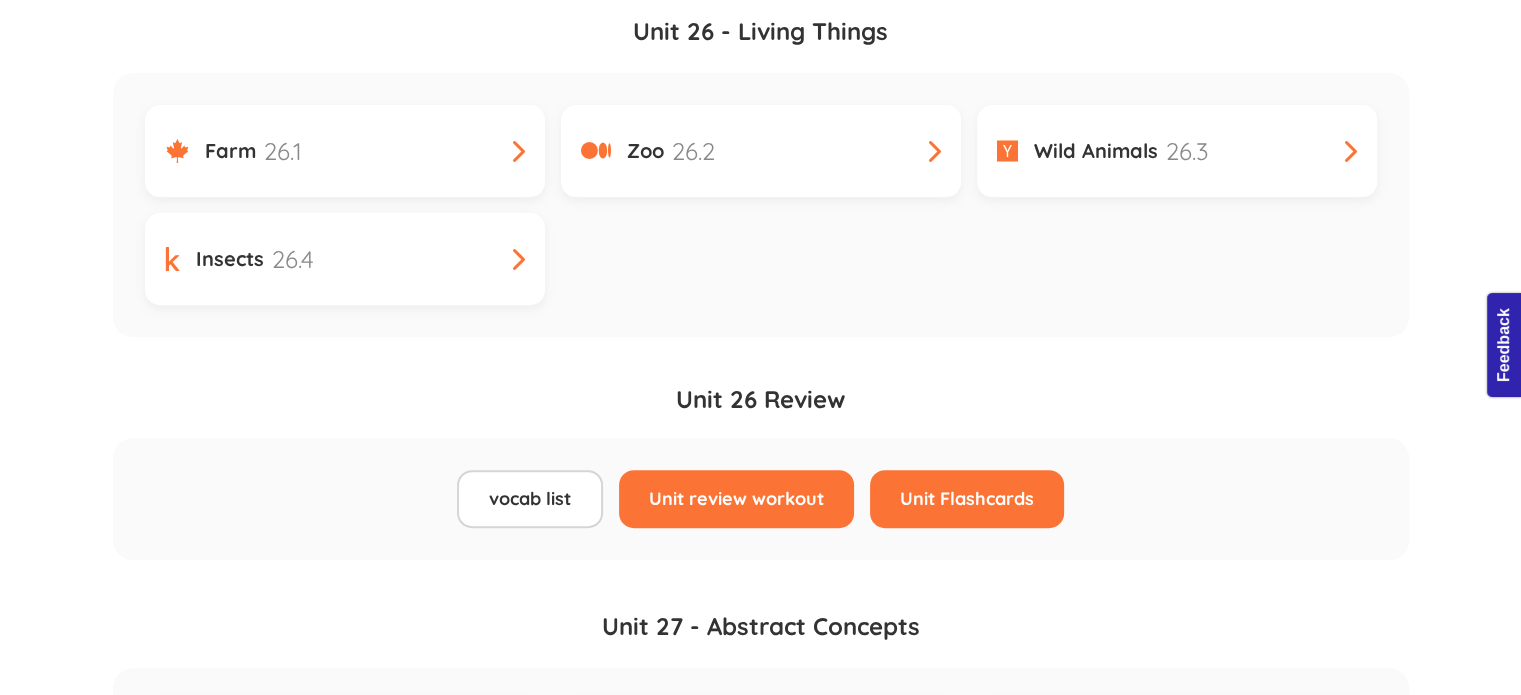 drag, startPoint x: 0, startPoint y: 0, endPoint x: 410, endPoint y: 214, distance: 462.48892 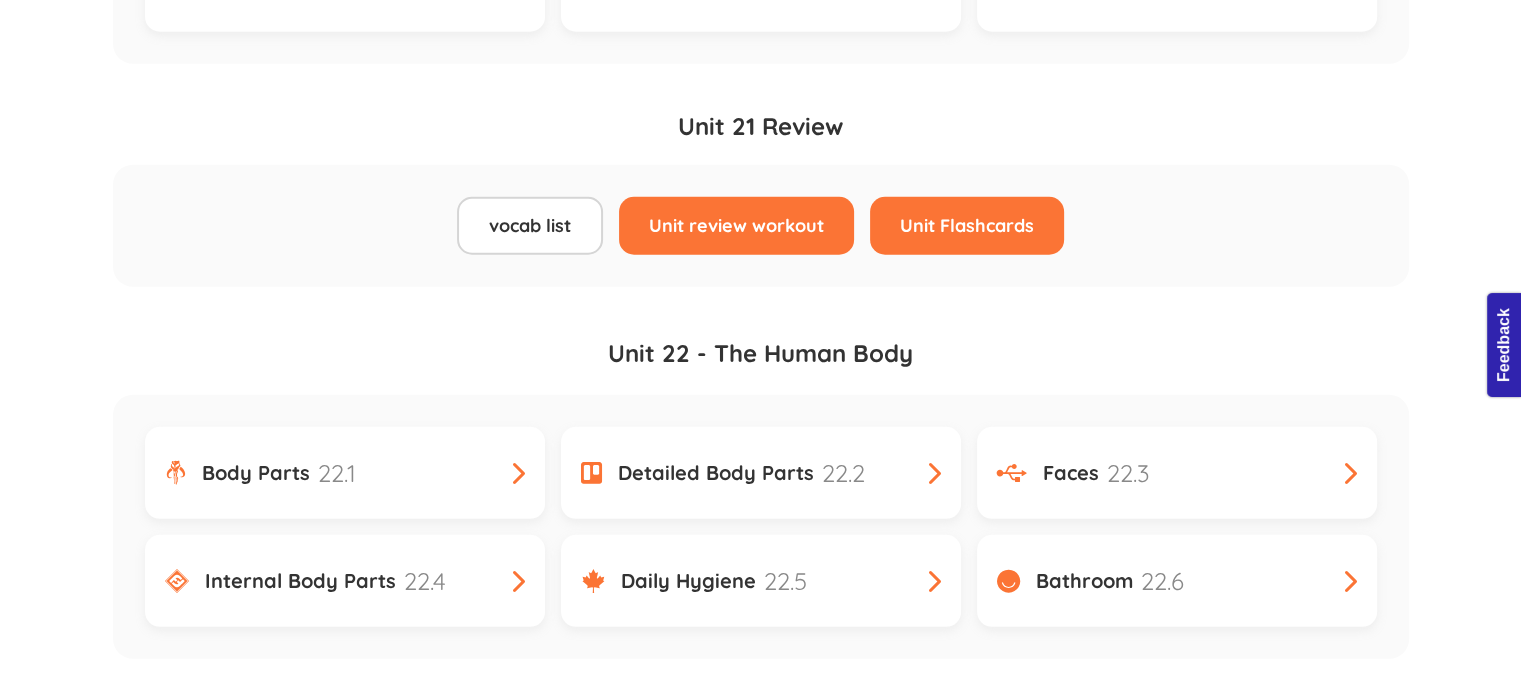 scroll, scrollTop: 12463, scrollLeft: 0, axis: vertical 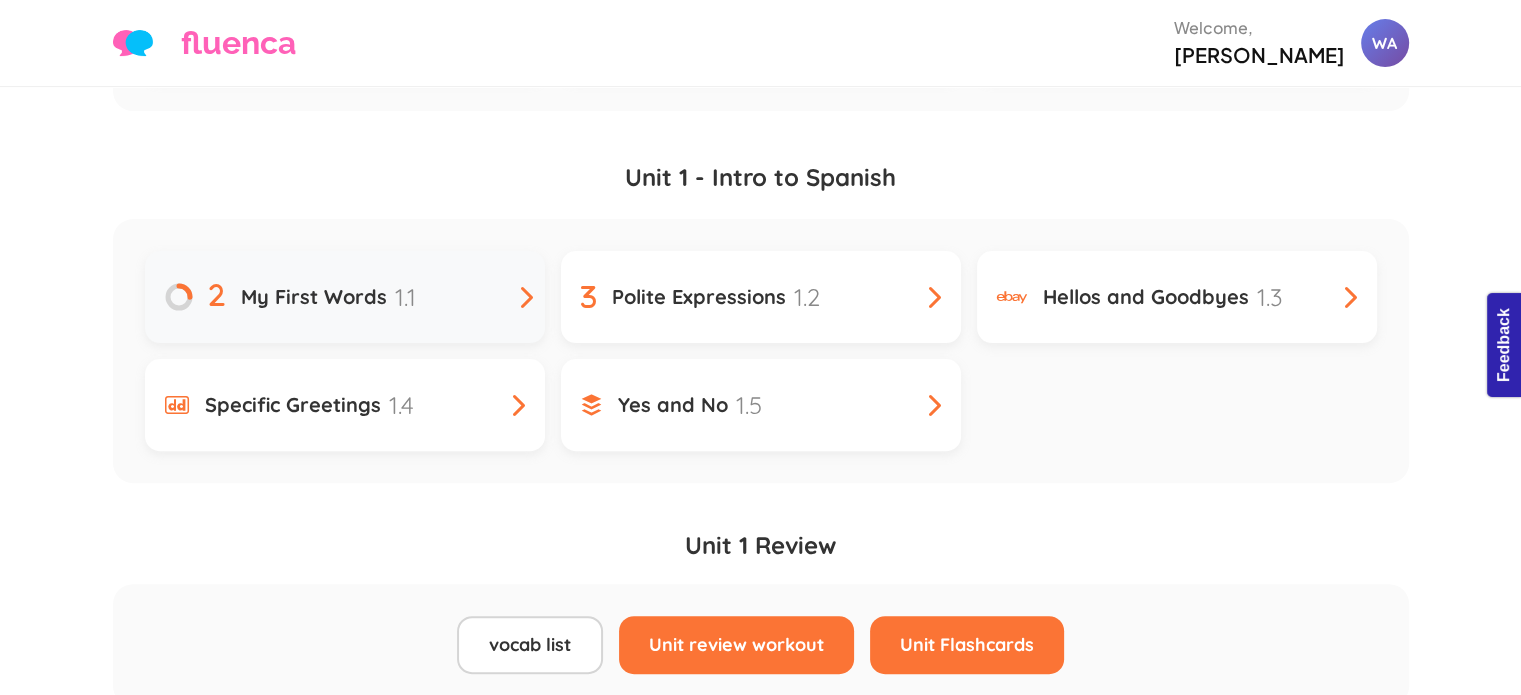 click on "My First Words" at bounding box center (314, 297) 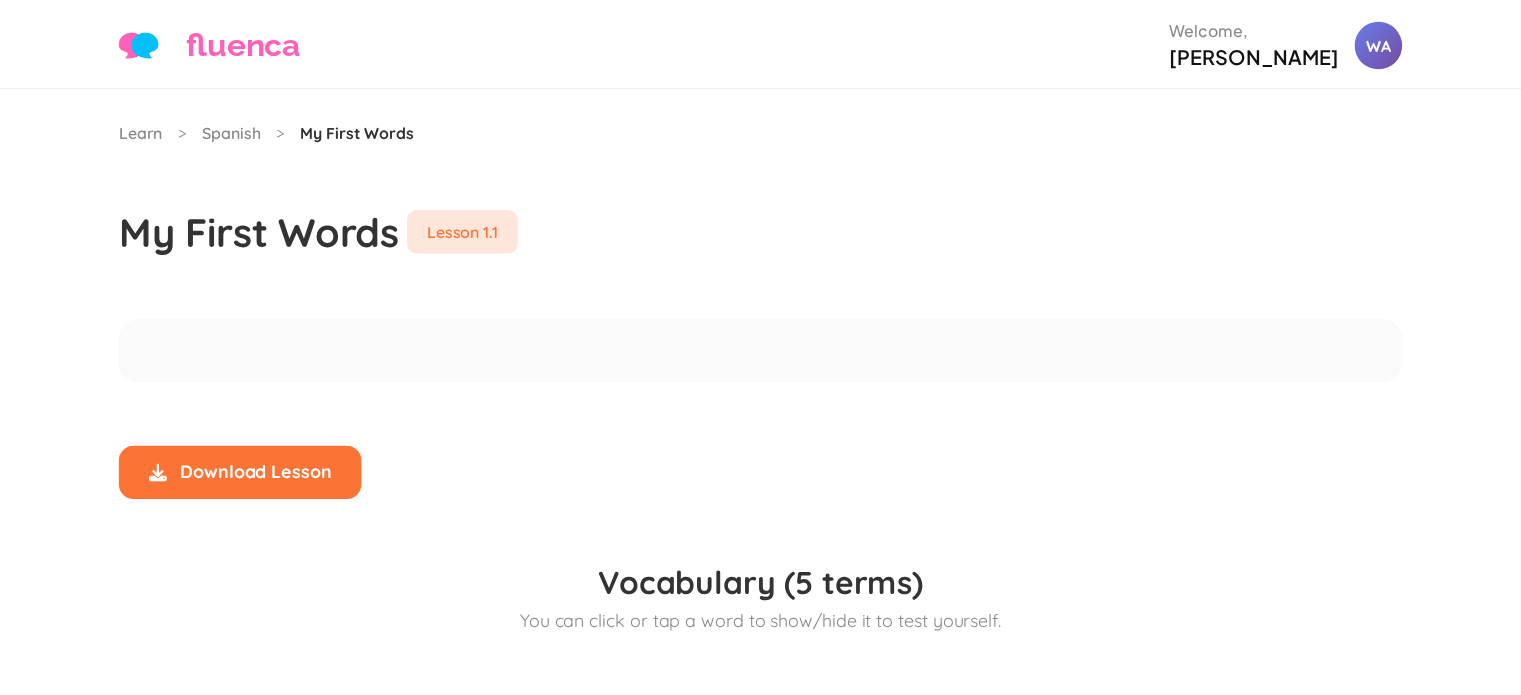 scroll, scrollTop: 0, scrollLeft: 0, axis: both 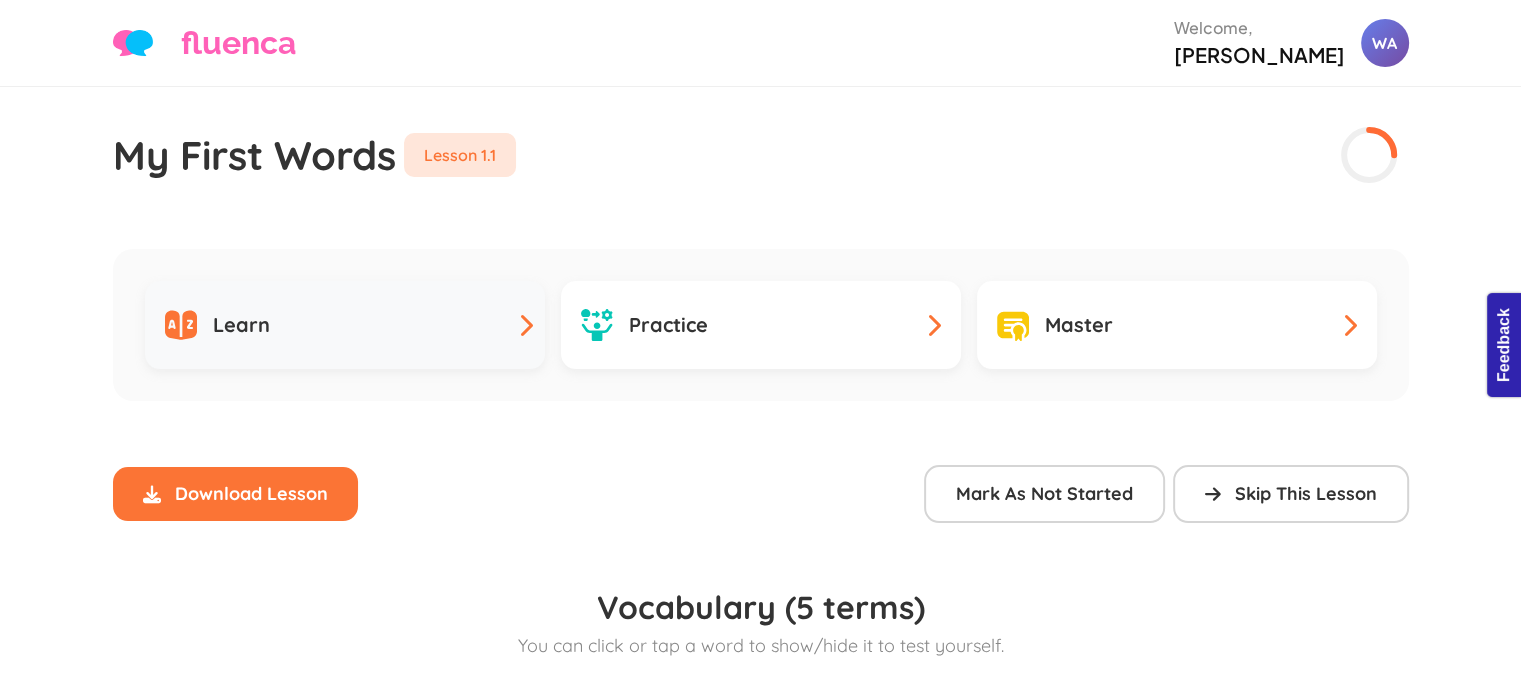 click on "Learn" at bounding box center (345, 325) 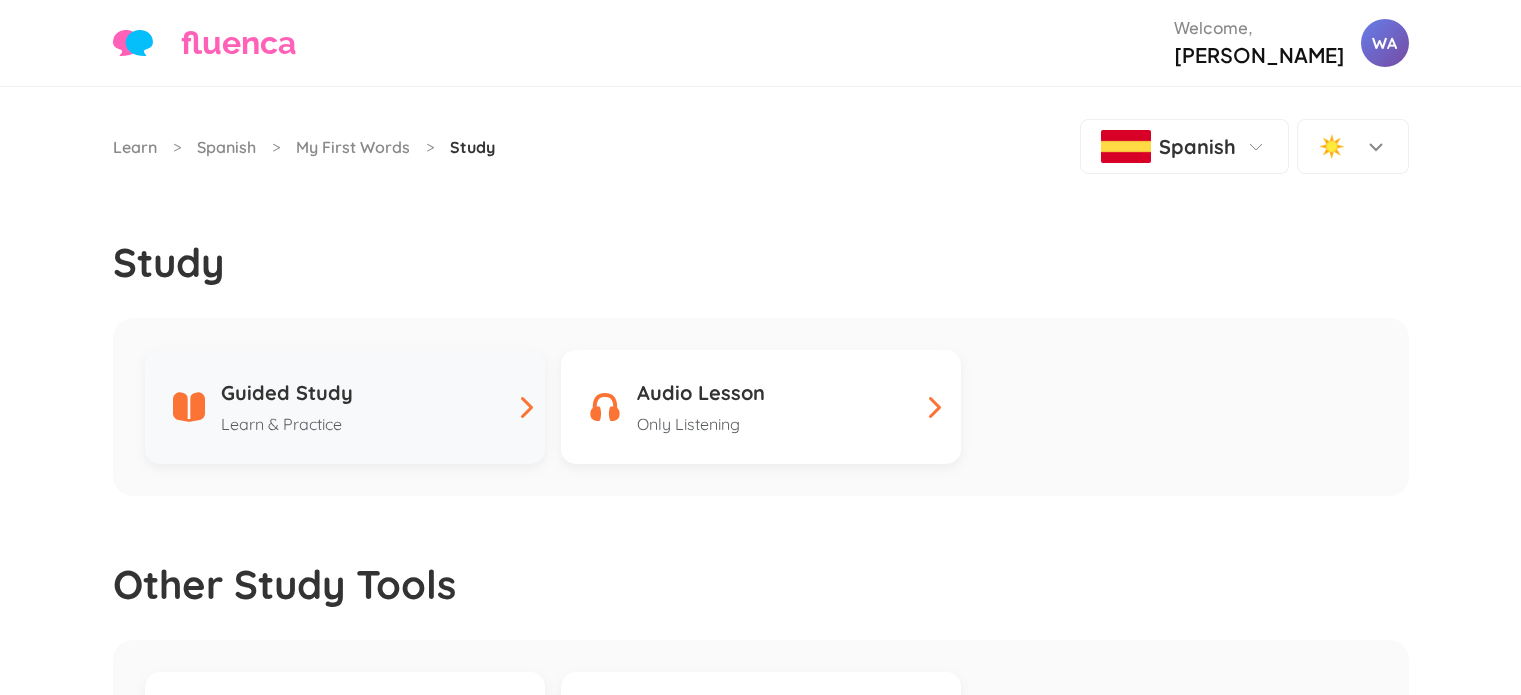 scroll, scrollTop: 0, scrollLeft: 0, axis: both 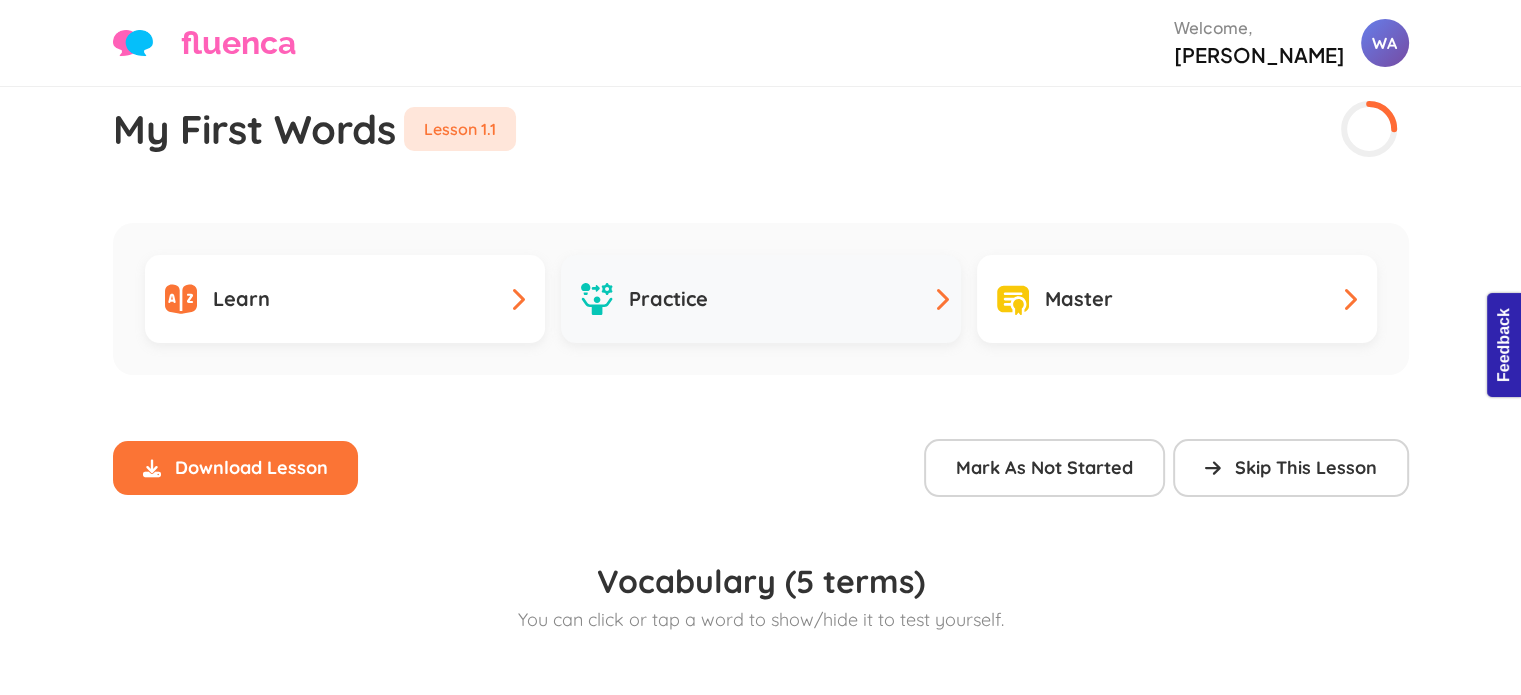 click on "Practice" at bounding box center (761, 299) 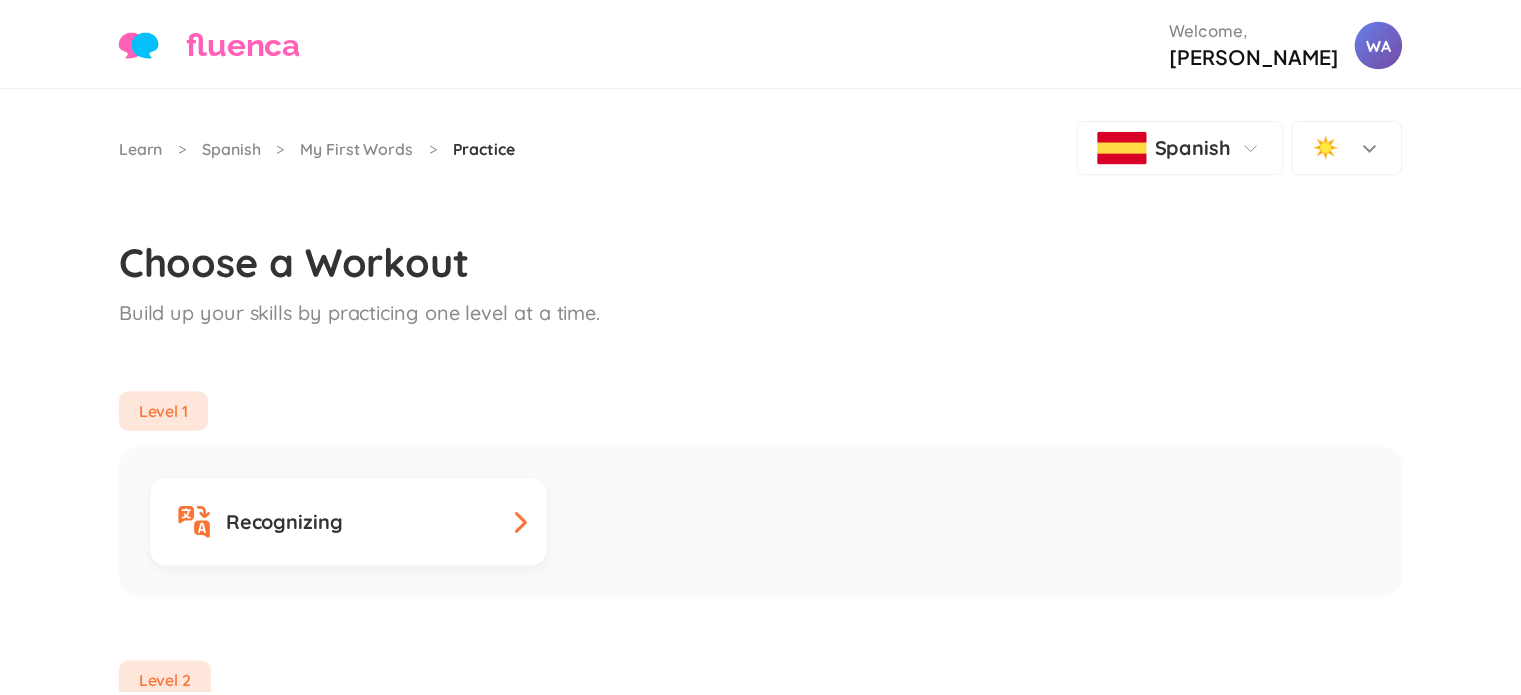 scroll, scrollTop: 0, scrollLeft: 0, axis: both 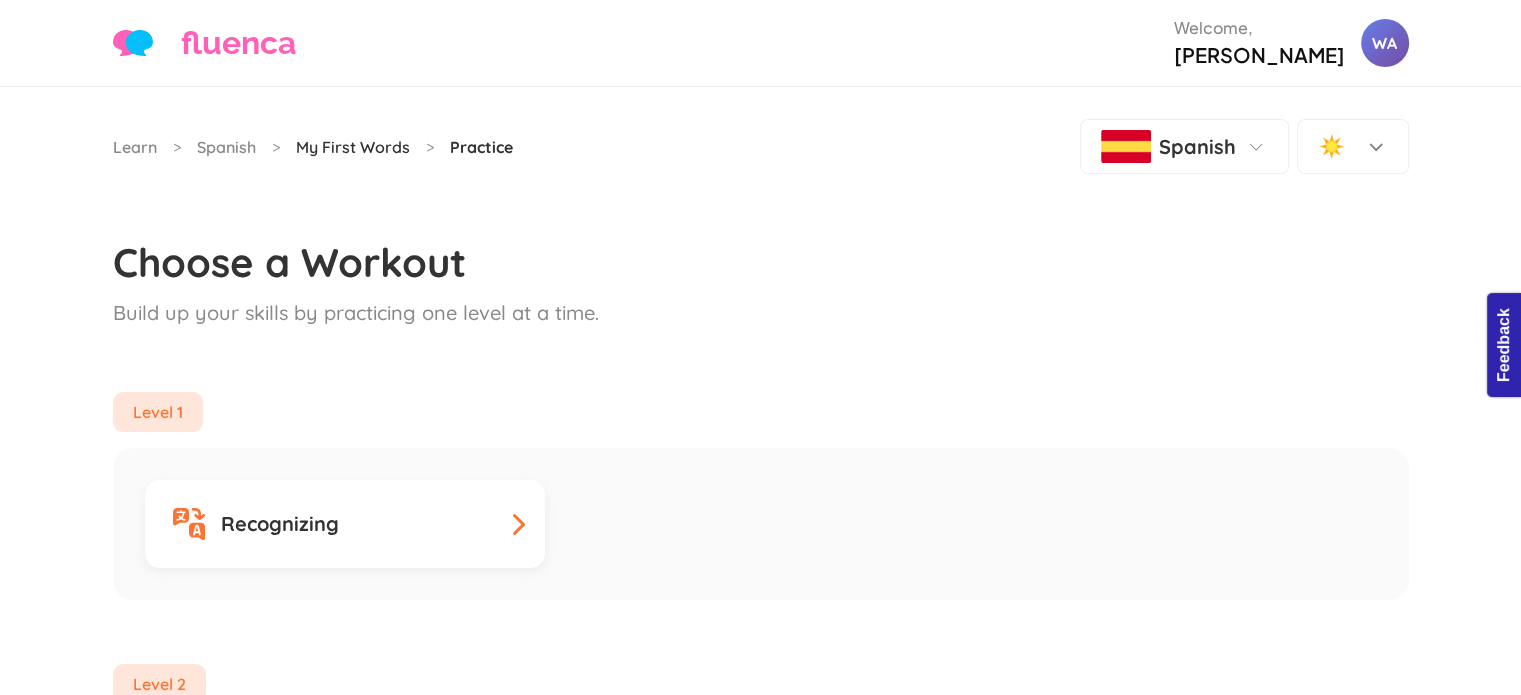 click on "My First Words" 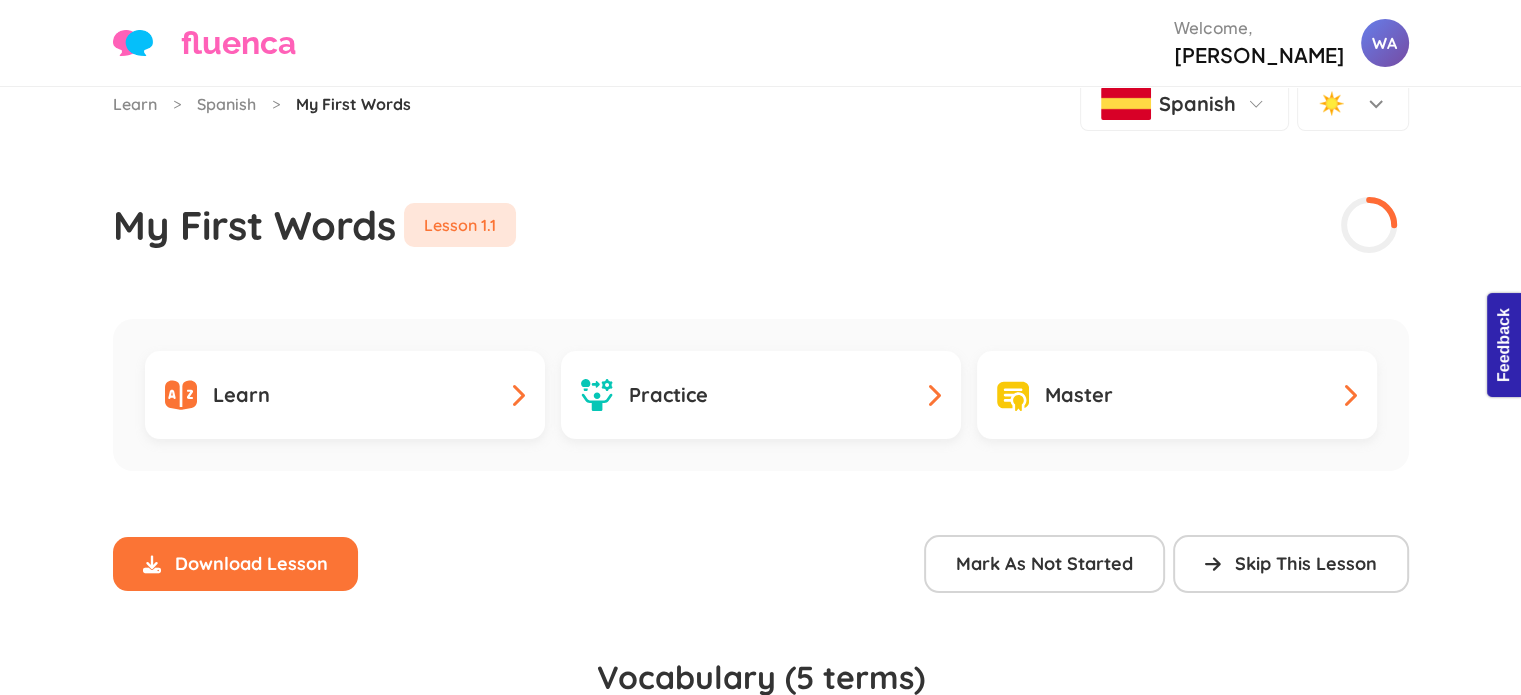scroll, scrollTop: 0, scrollLeft: 0, axis: both 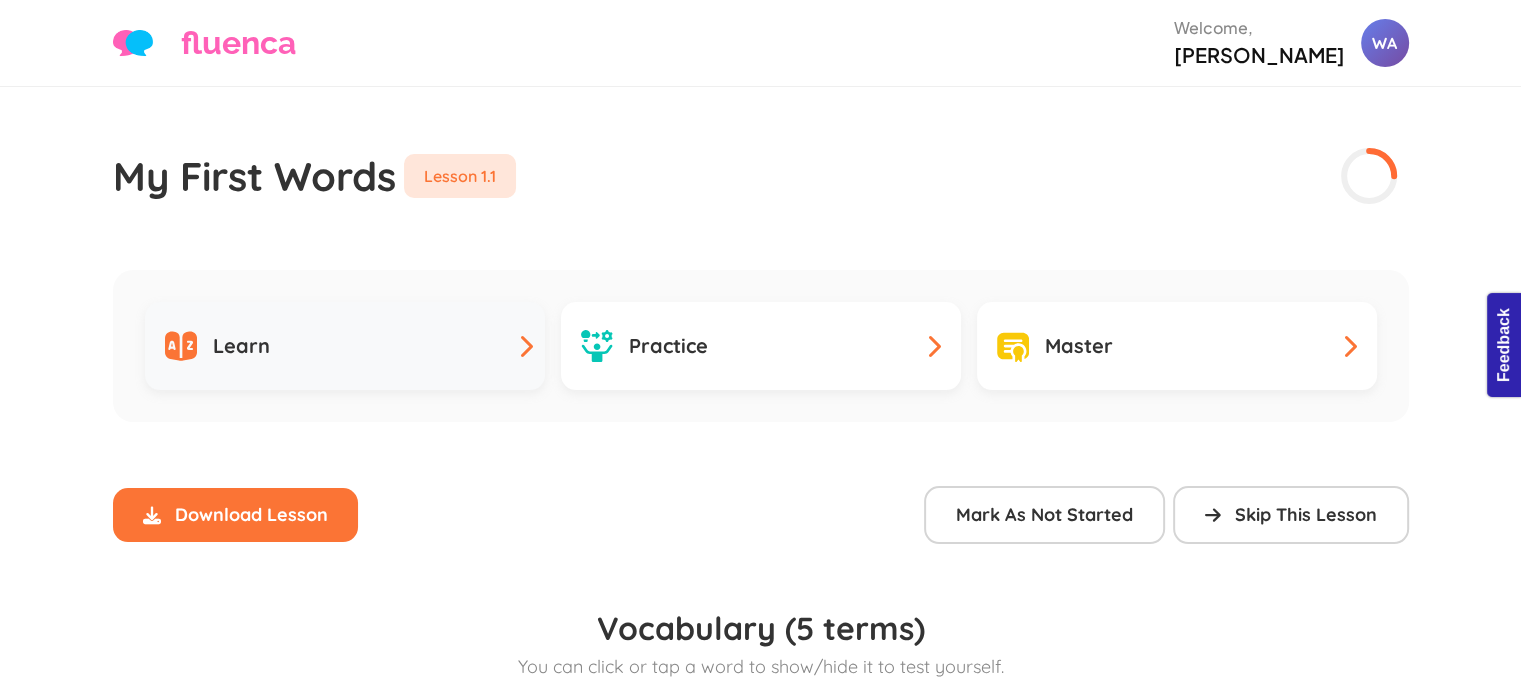 click on "Learn" at bounding box center (345, 346) 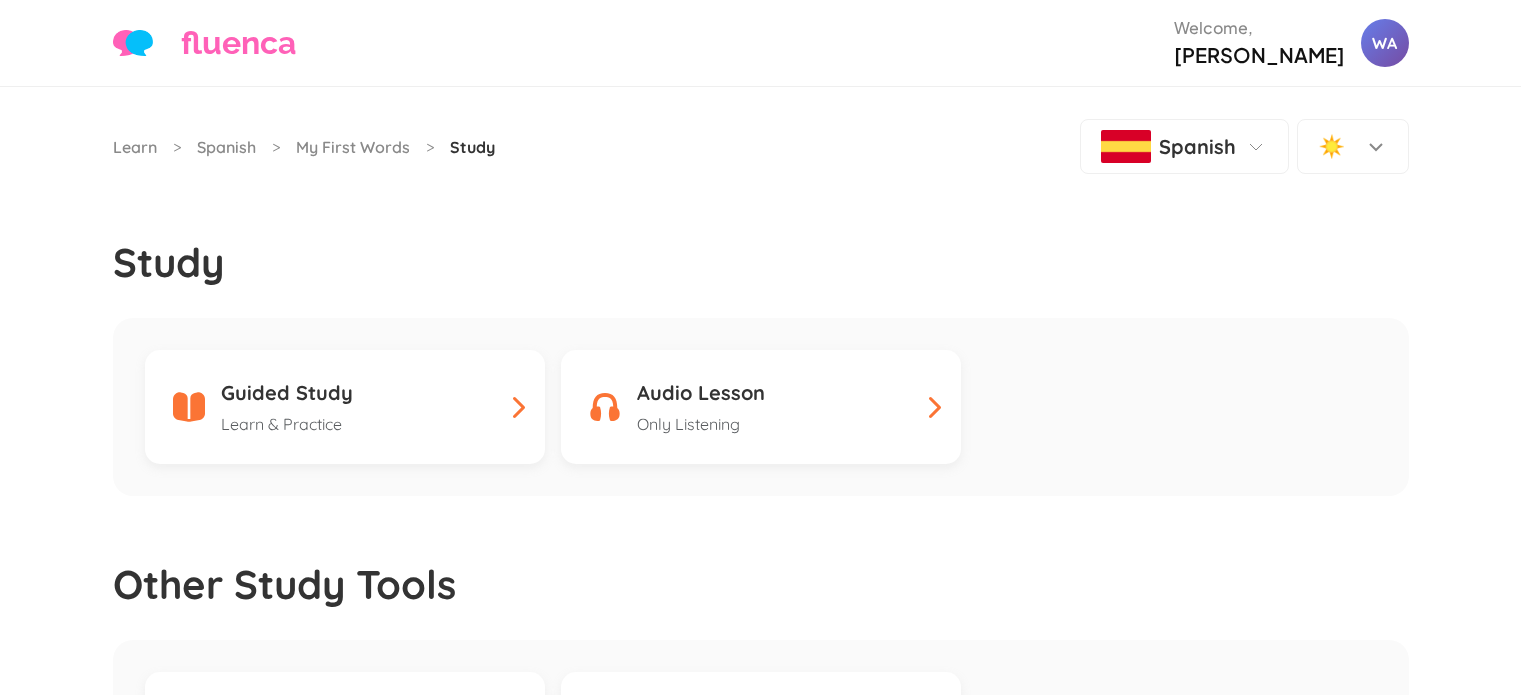 scroll, scrollTop: 28, scrollLeft: 0, axis: vertical 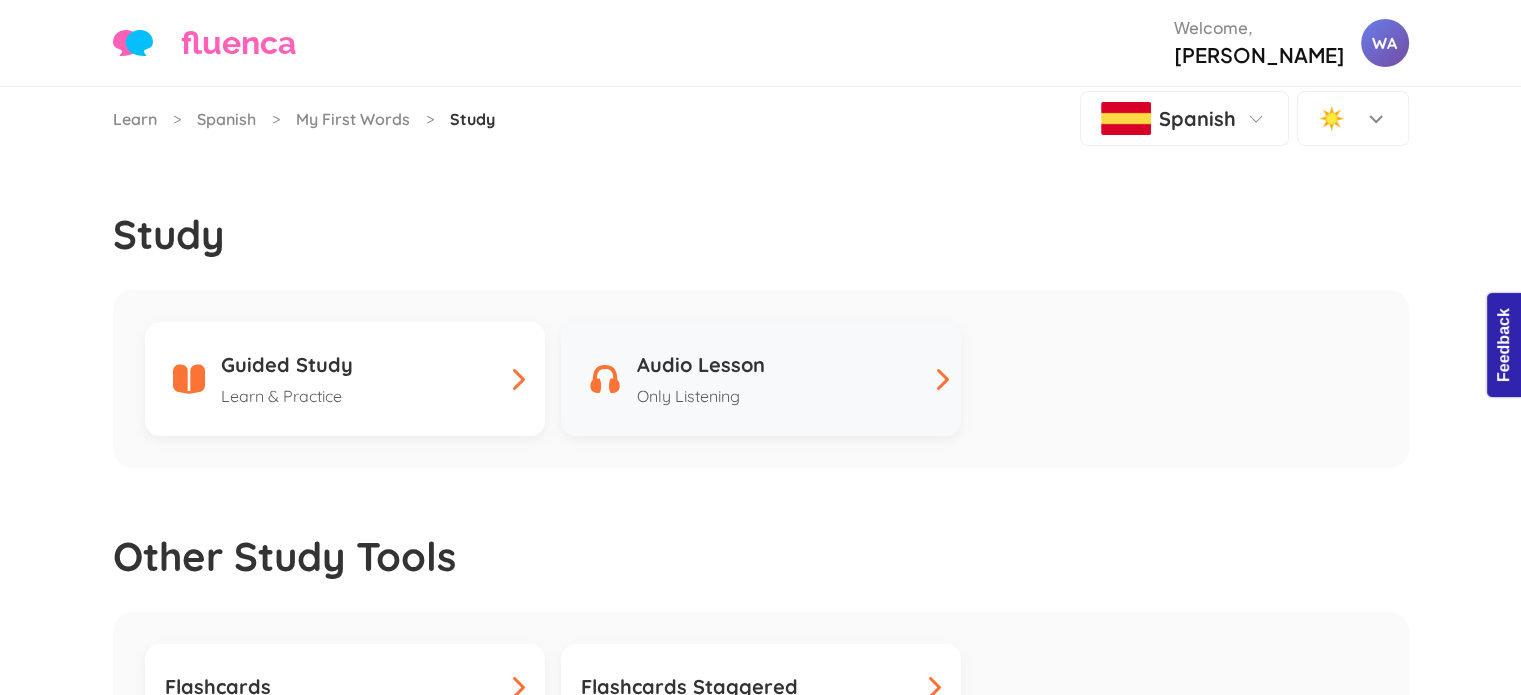 click on "Only Listening" at bounding box center [701, 396] 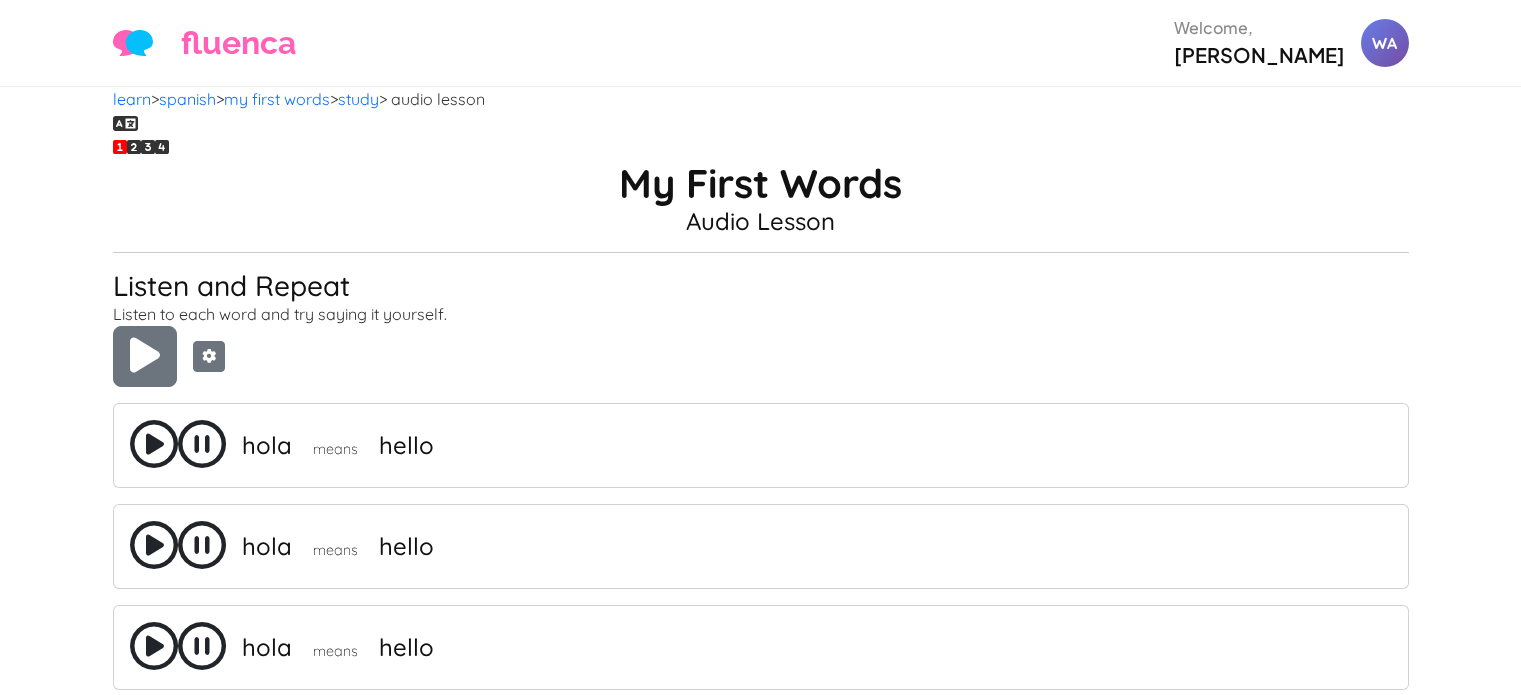 scroll, scrollTop: 0, scrollLeft: 0, axis: both 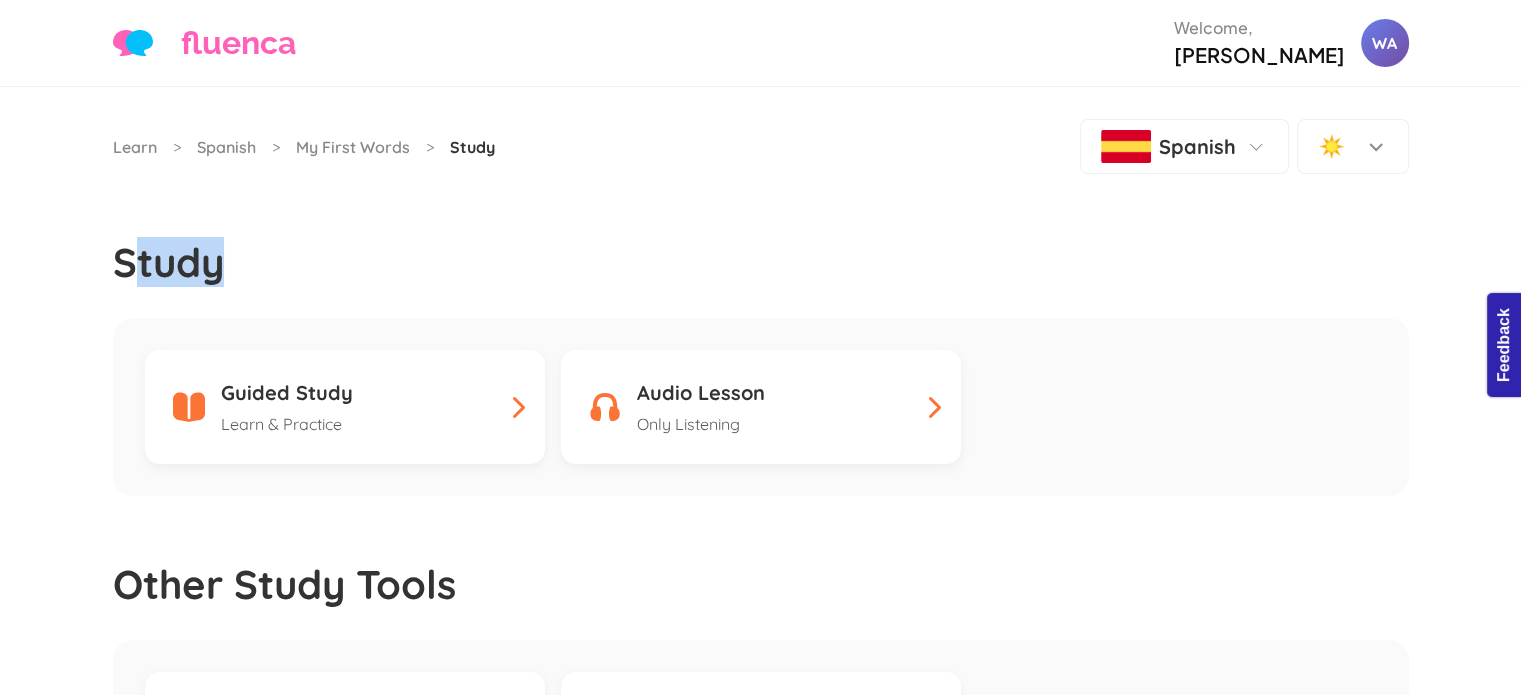 drag, startPoint x: 136, startPoint y: 257, endPoint x: 234, endPoint y: 255, distance: 98.02041 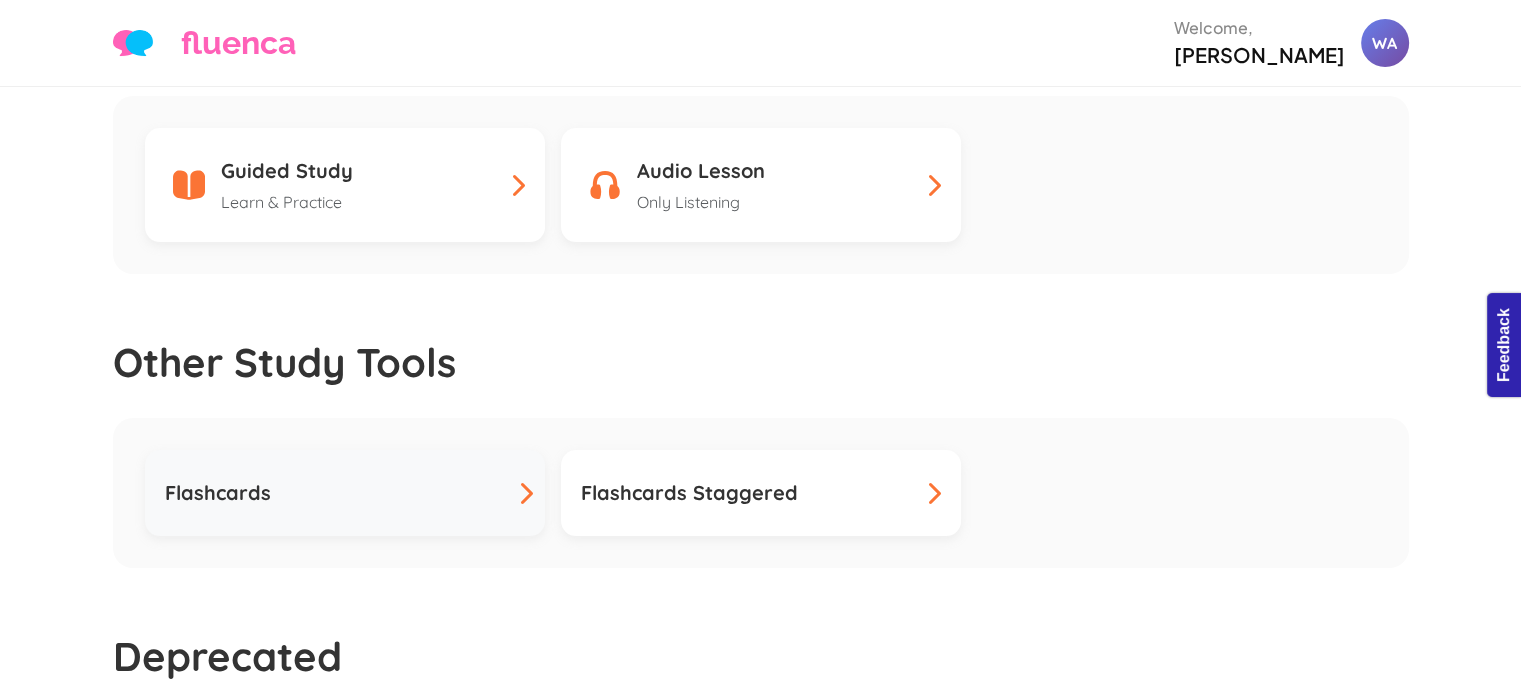 scroll, scrollTop: 220, scrollLeft: 0, axis: vertical 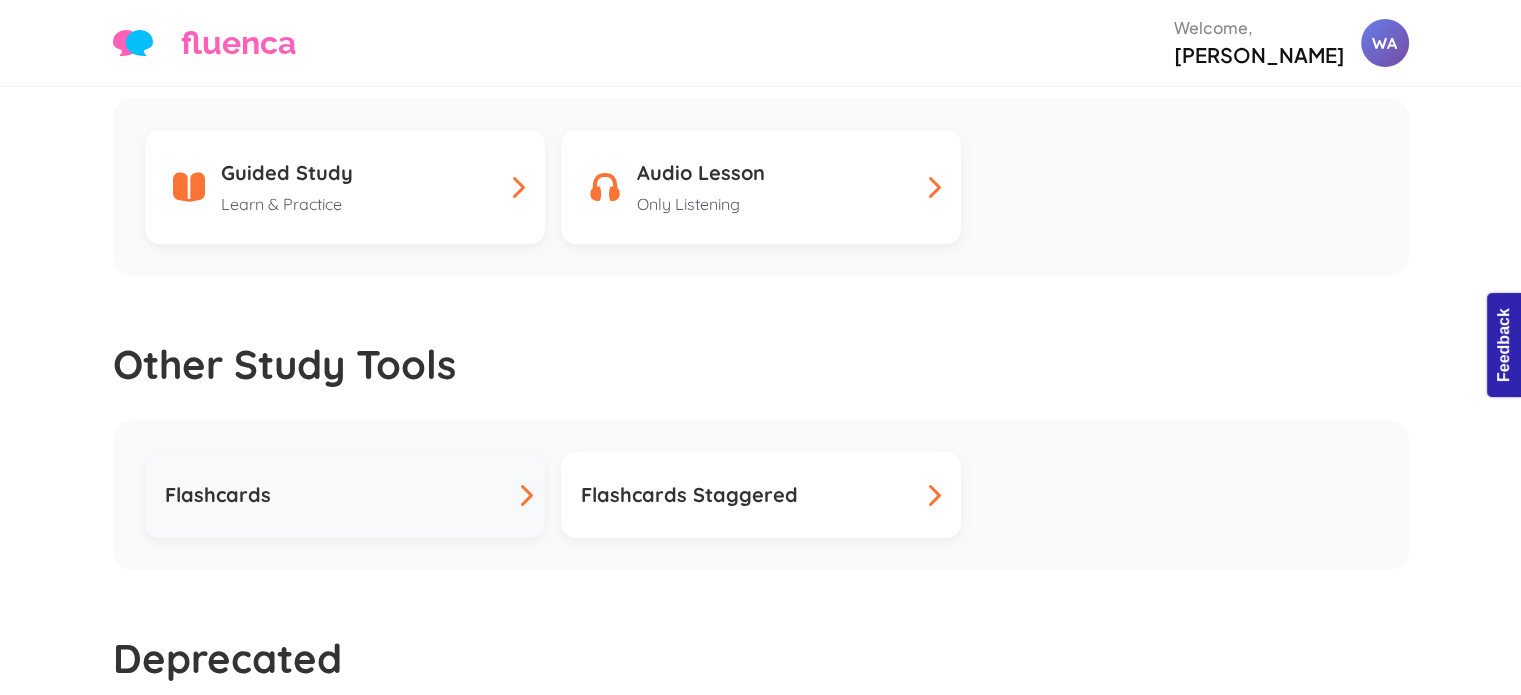 click on "Flashcards" at bounding box center [345, 495] 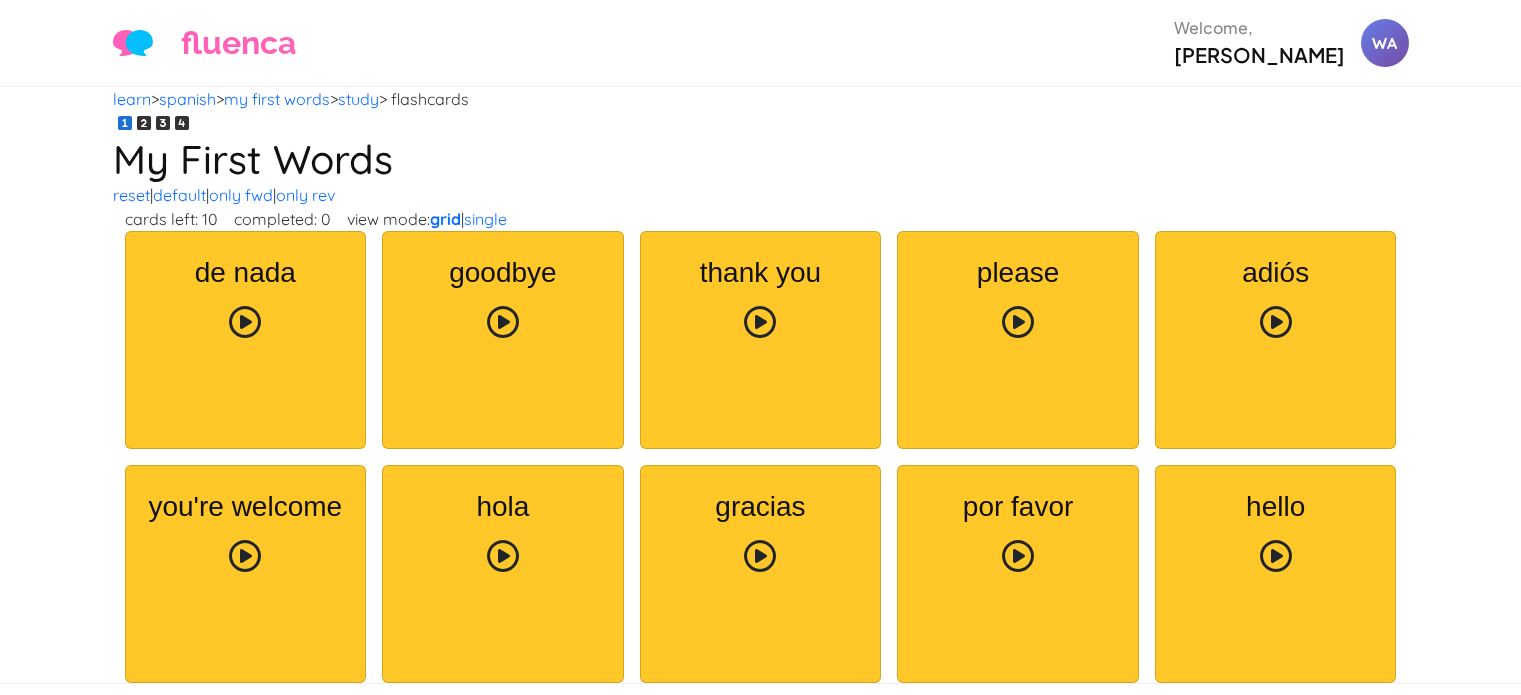 scroll, scrollTop: 0, scrollLeft: 0, axis: both 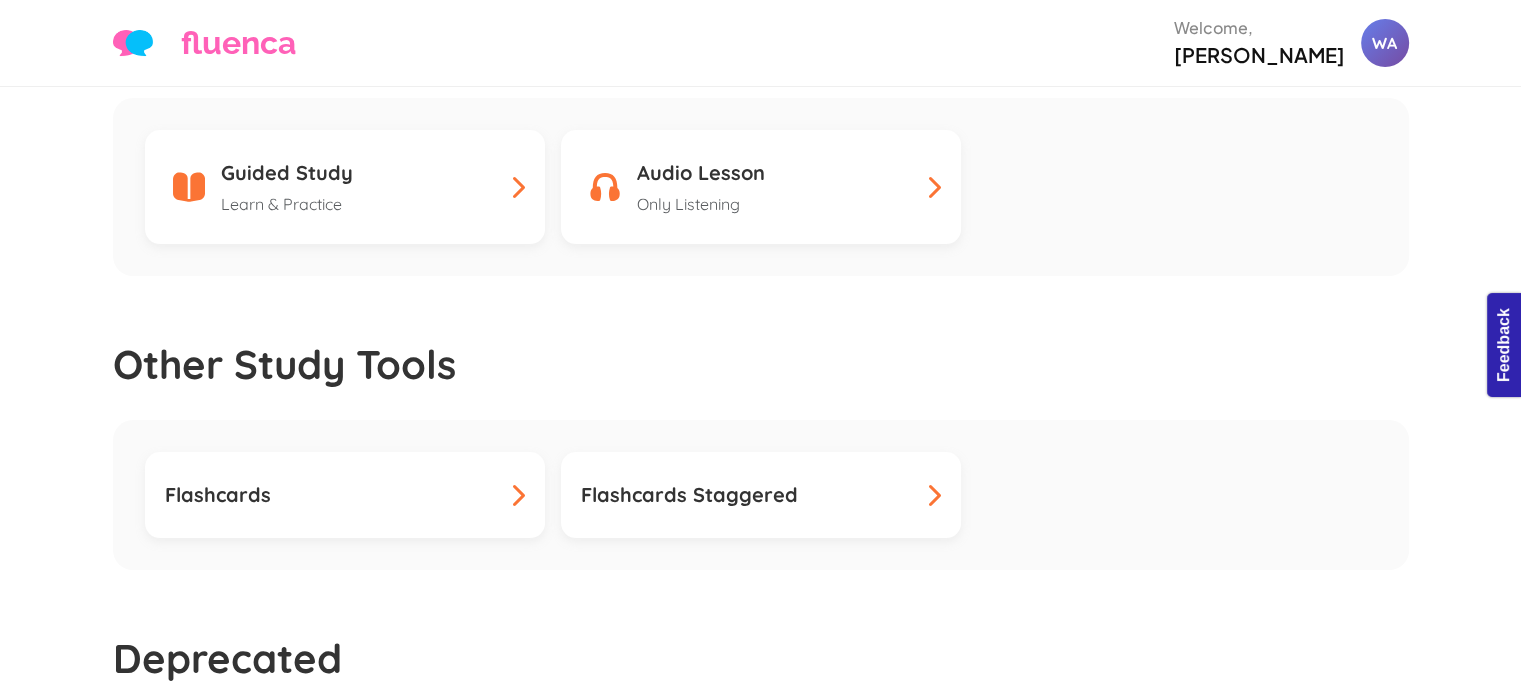 click on "Flashcards Staggered" 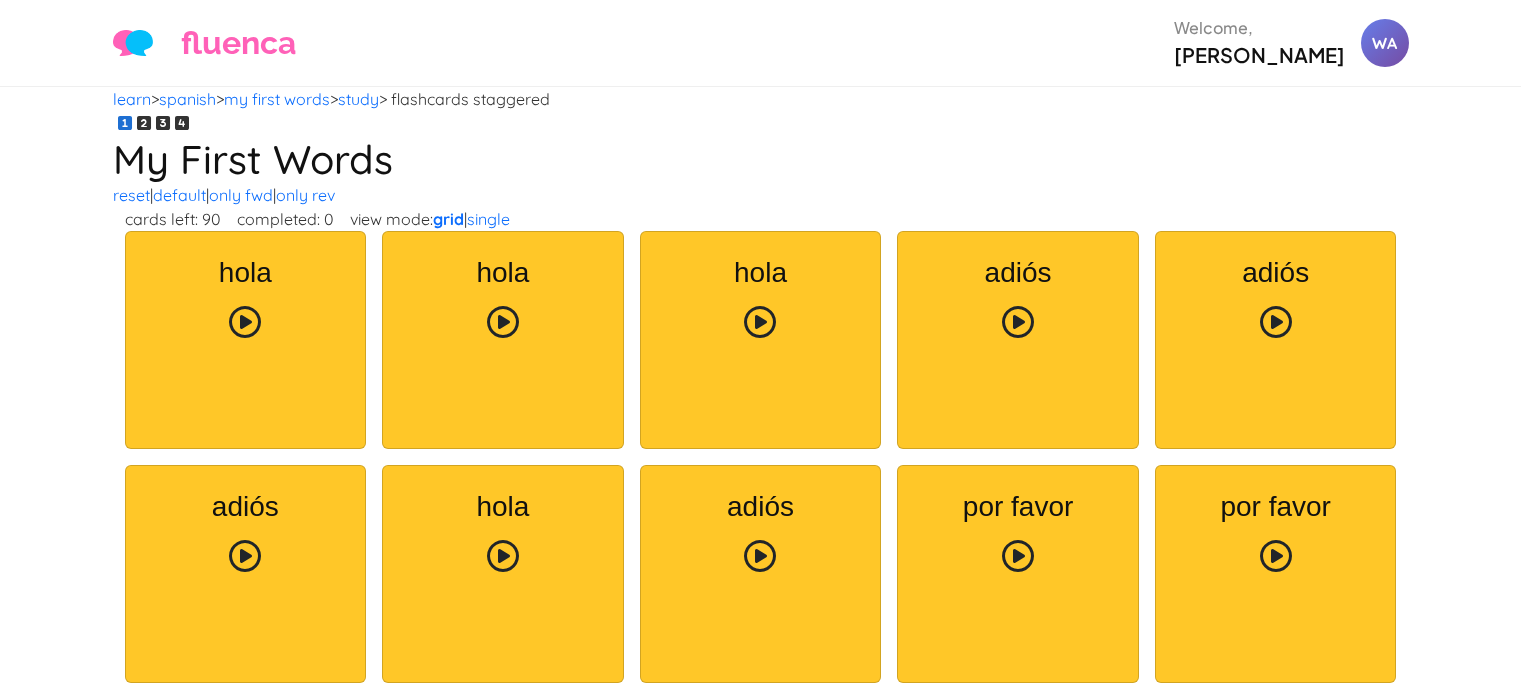 scroll, scrollTop: 0, scrollLeft: 0, axis: both 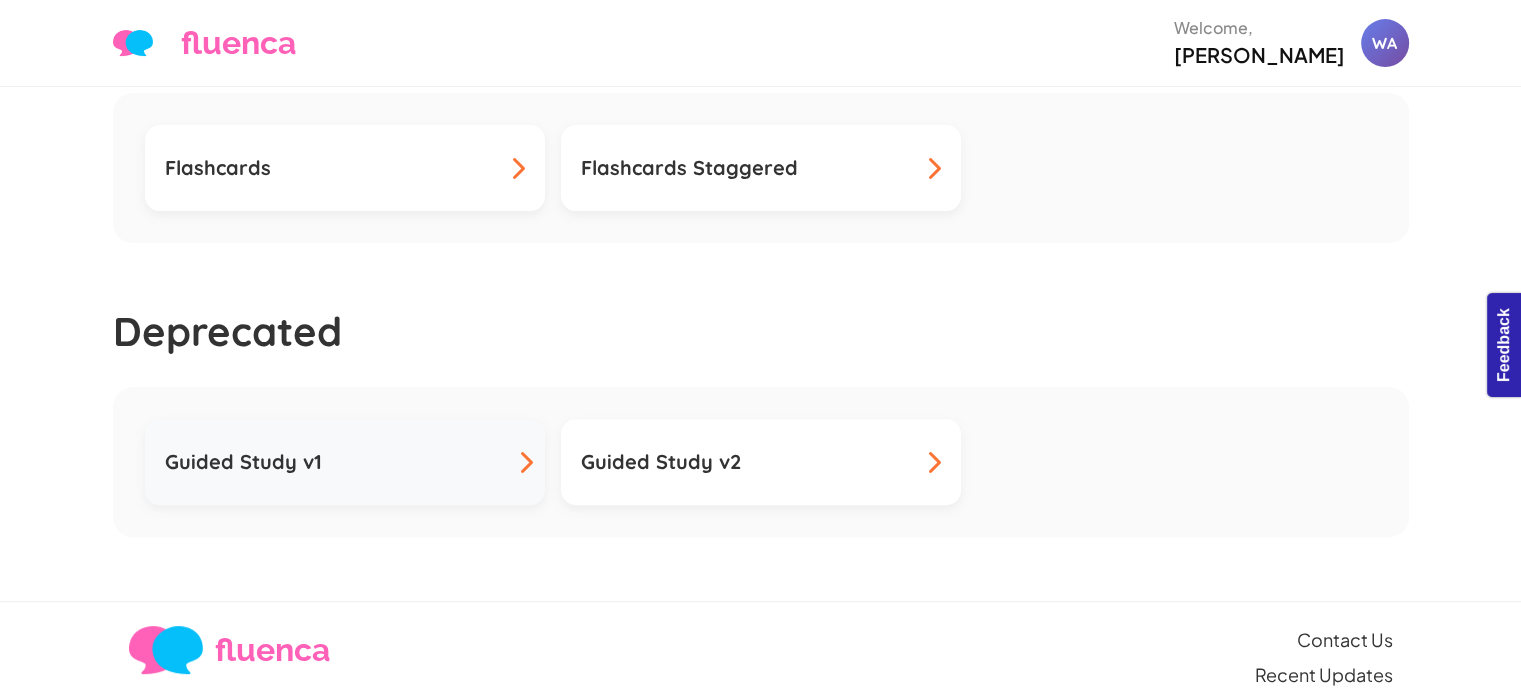 click on "Guided Study v1" at bounding box center (345, 462) 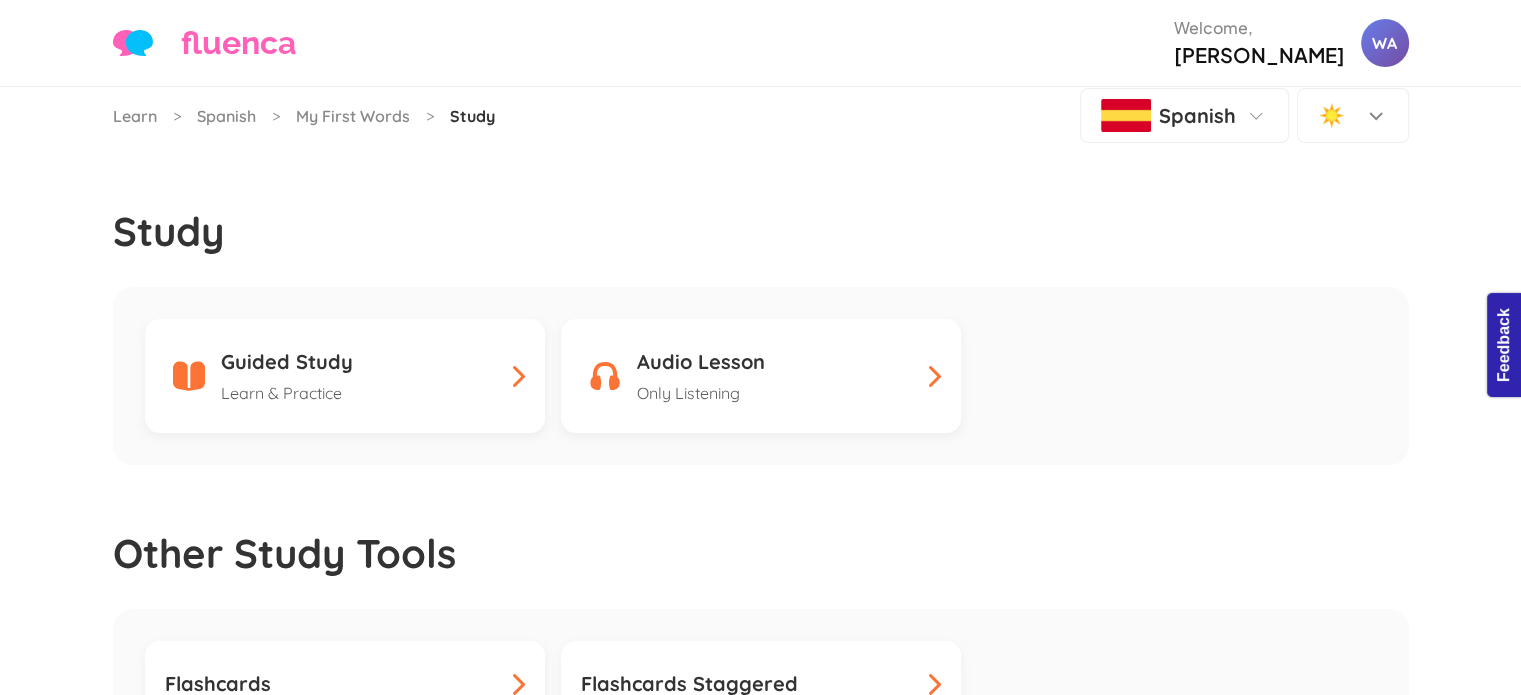 scroll, scrollTop: 0, scrollLeft: 0, axis: both 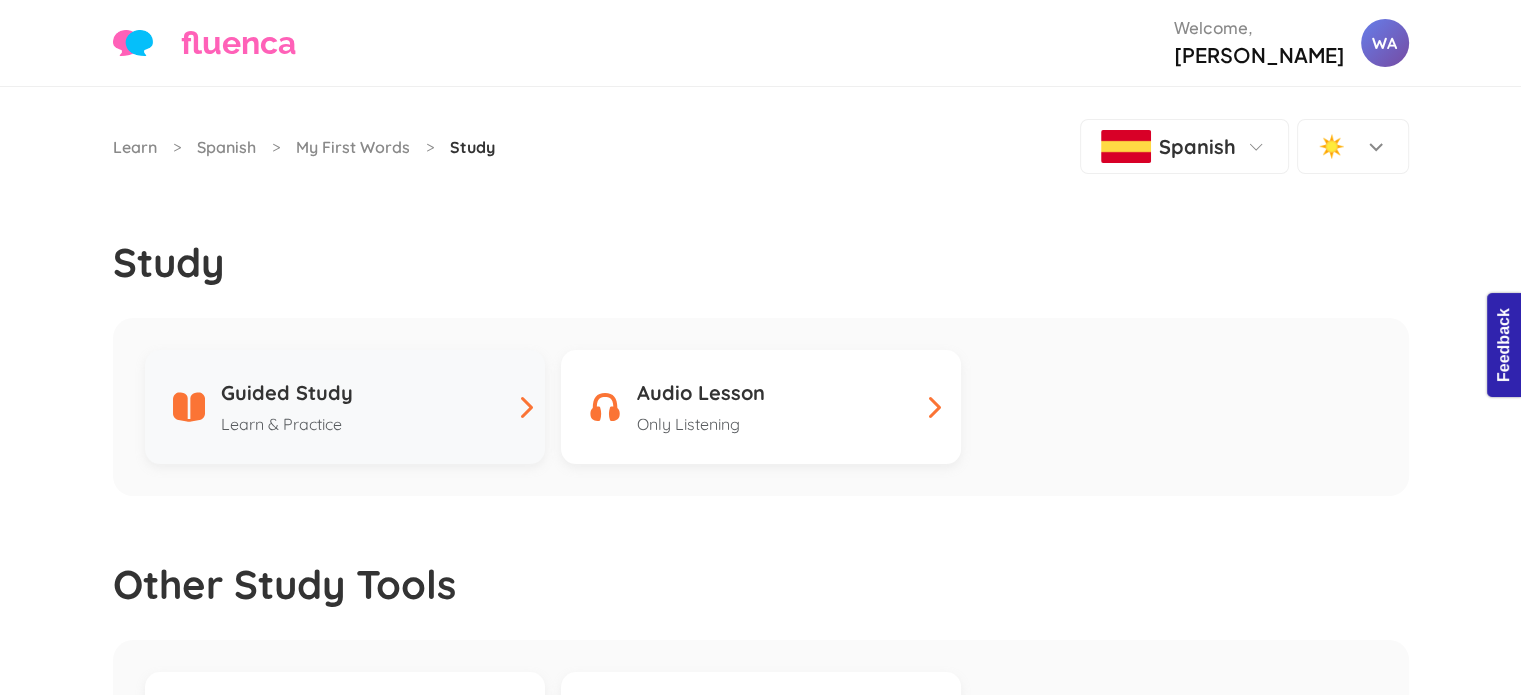 click on "Learn & Practice" at bounding box center (287, 424) 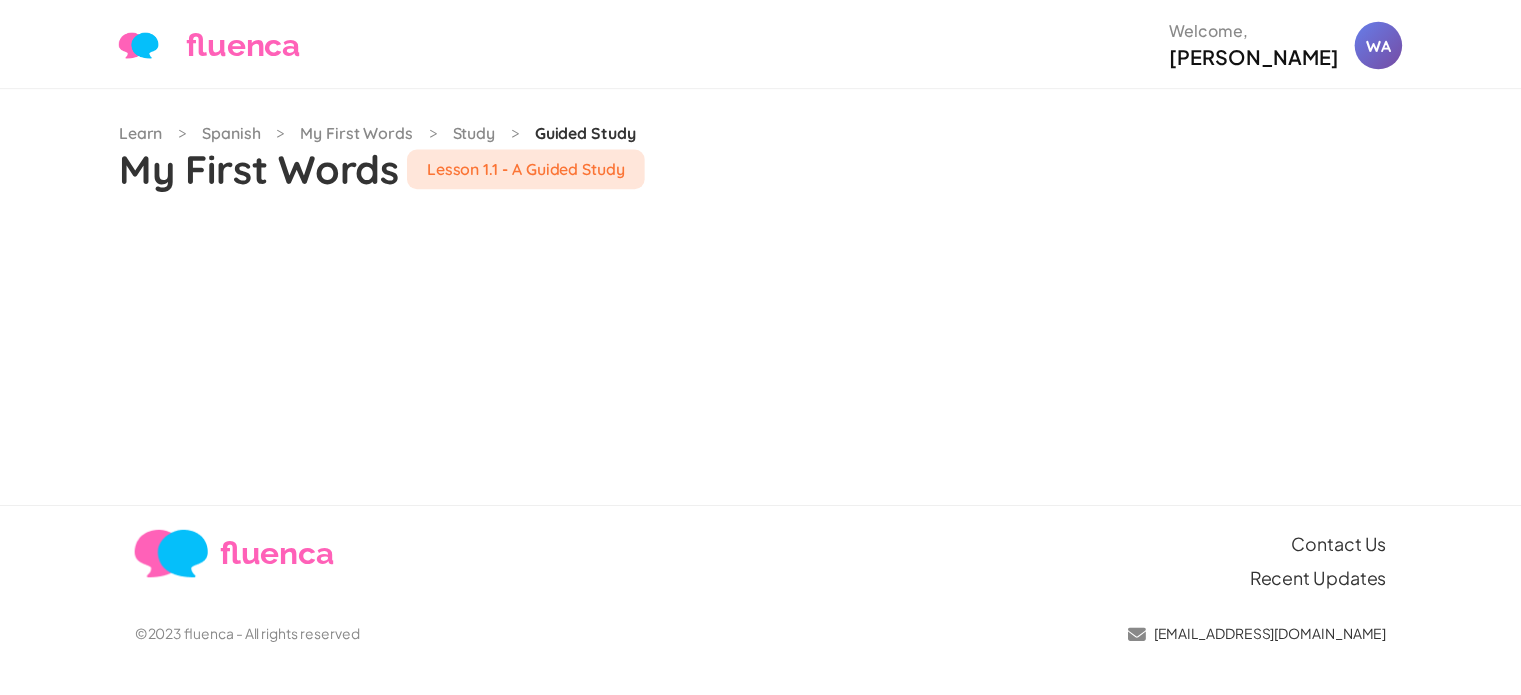 scroll, scrollTop: 0, scrollLeft: 0, axis: both 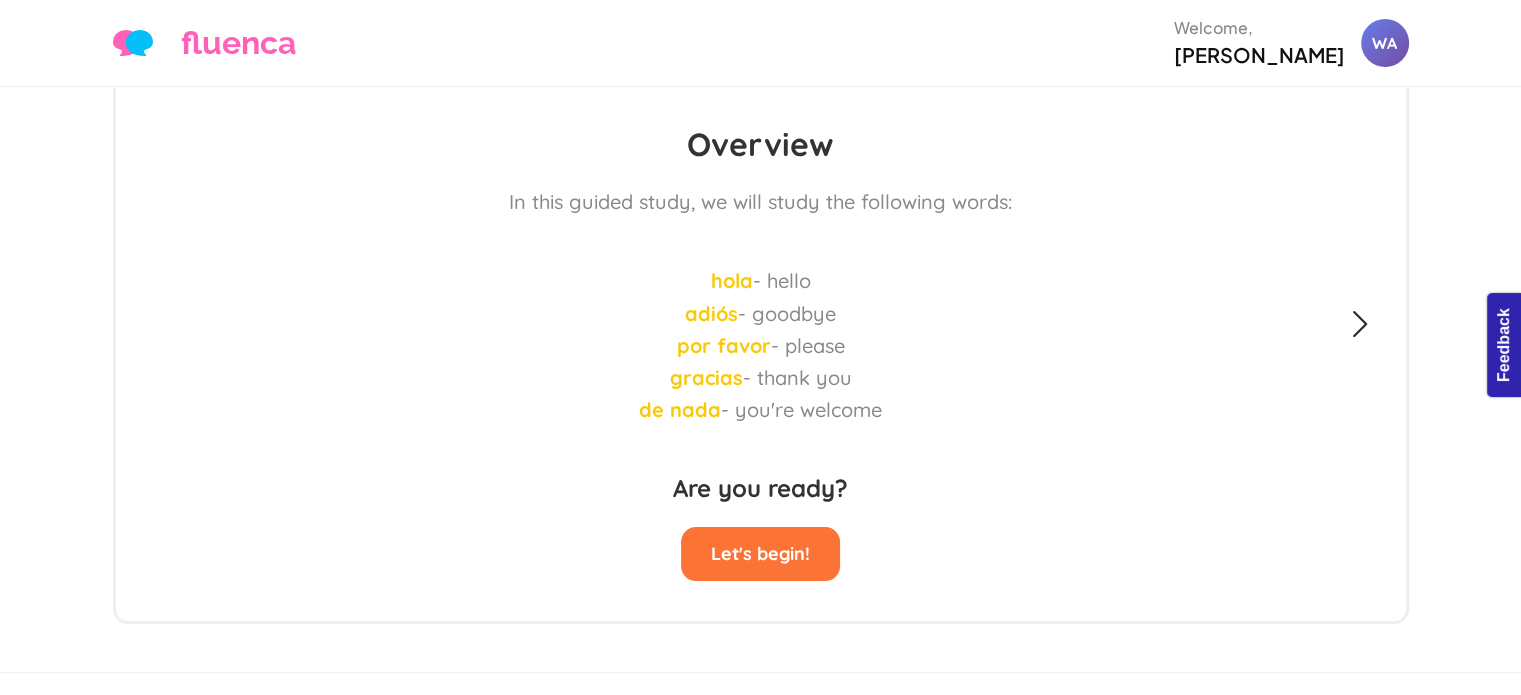 click at bounding box center (1360, 324) 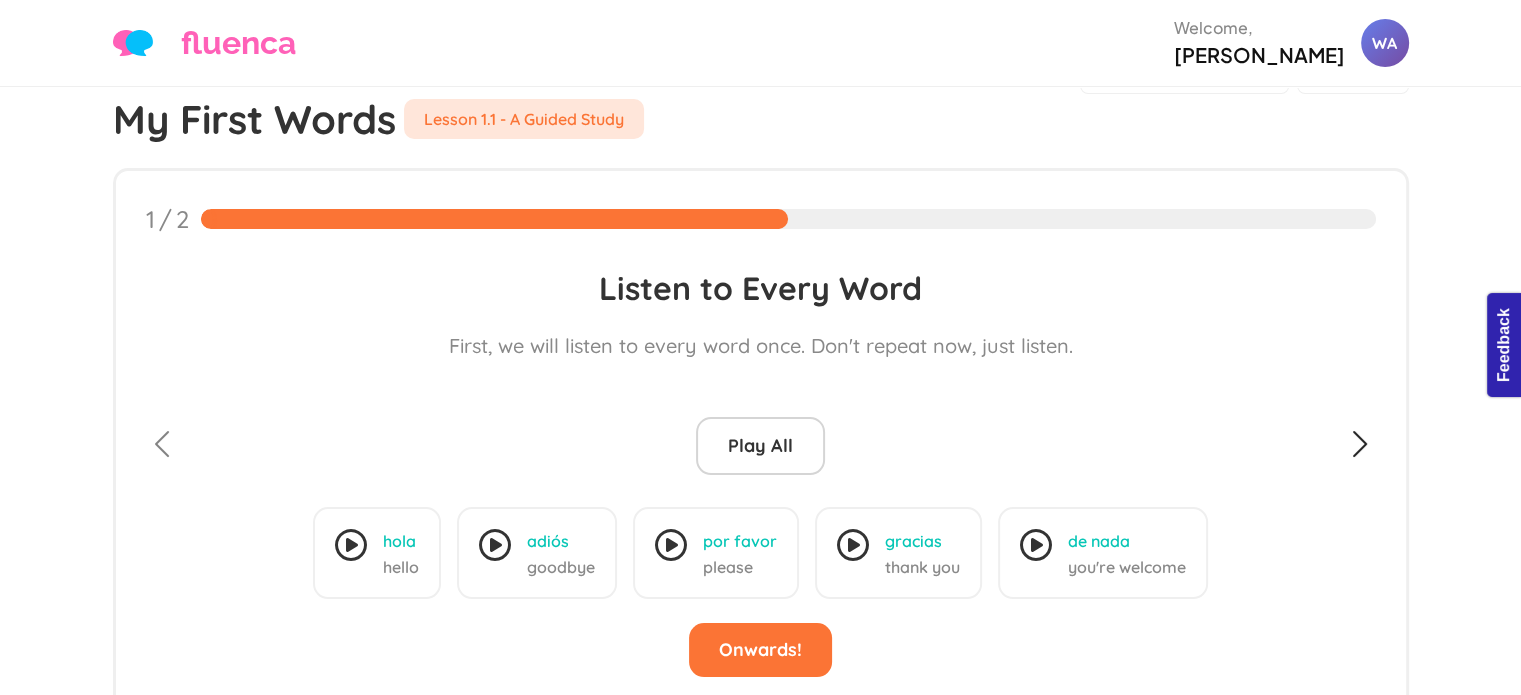 scroll, scrollTop: 50, scrollLeft: 0, axis: vertical 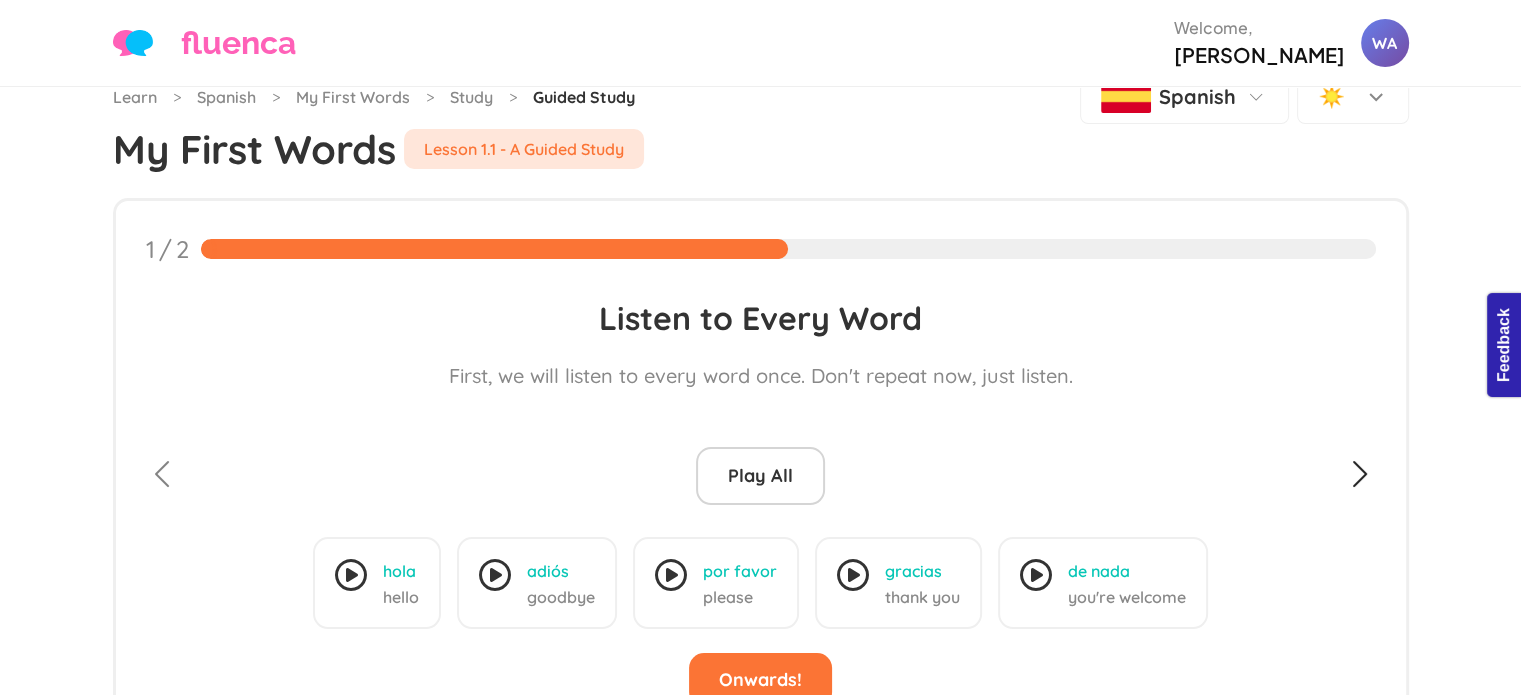 click at bounding box center (1360, 474) 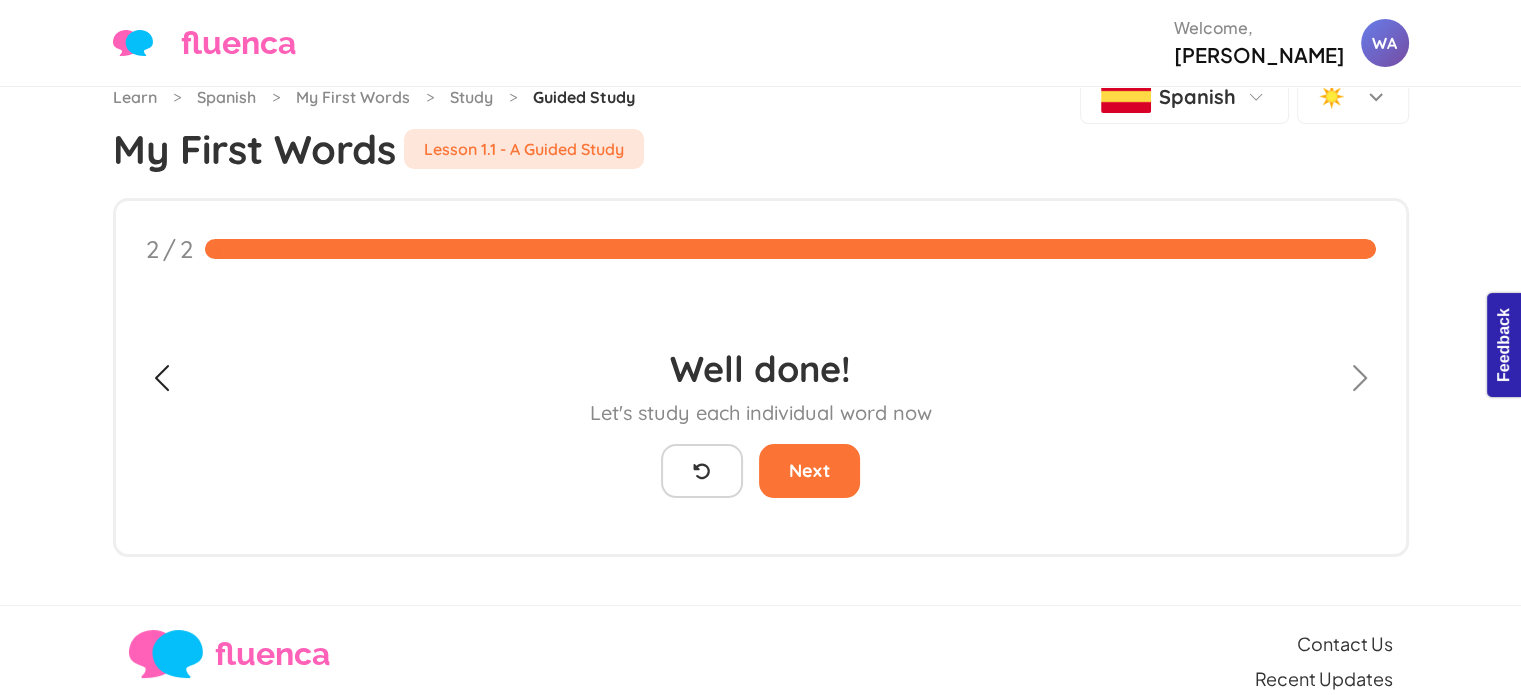 click at bounding box center [162, 378] 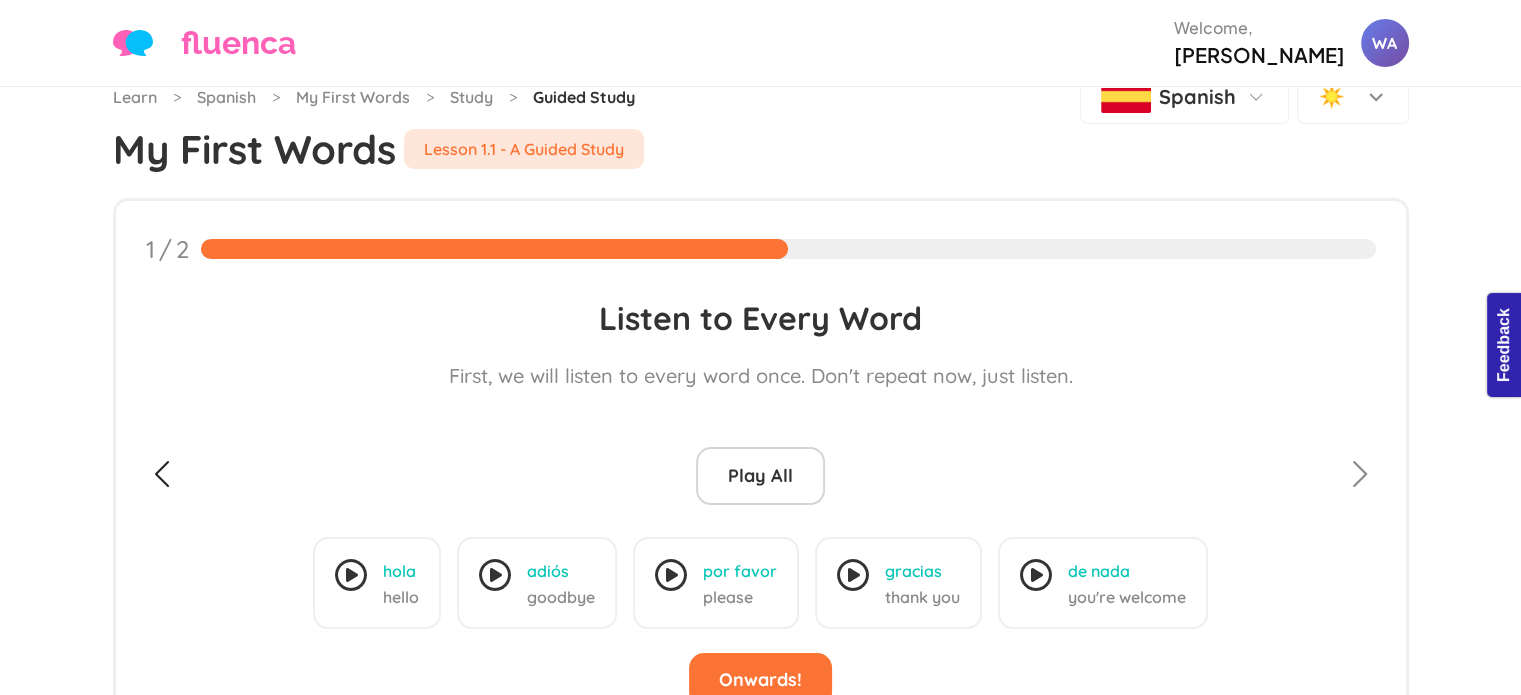 click on "Previous" 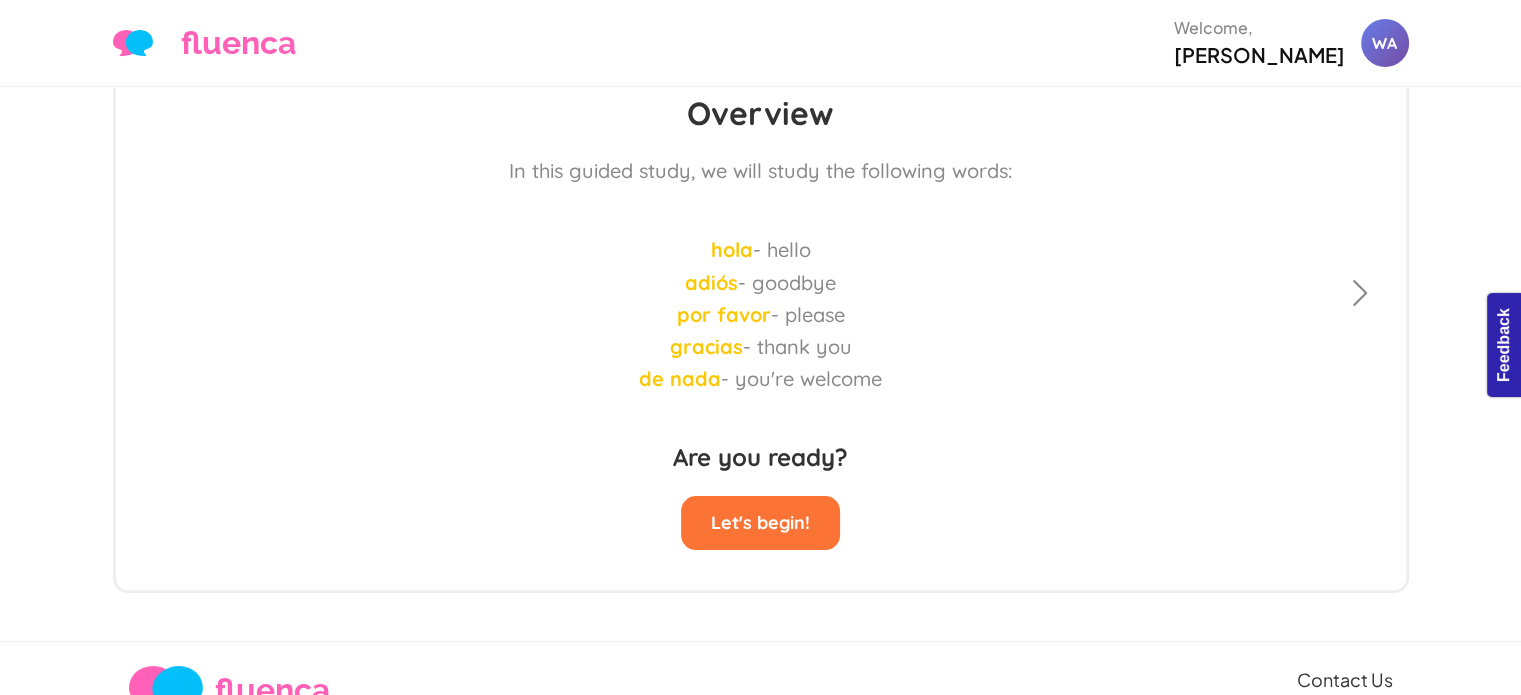 scroll, scrollTop: 0, scrollLeft: 0, axis: both 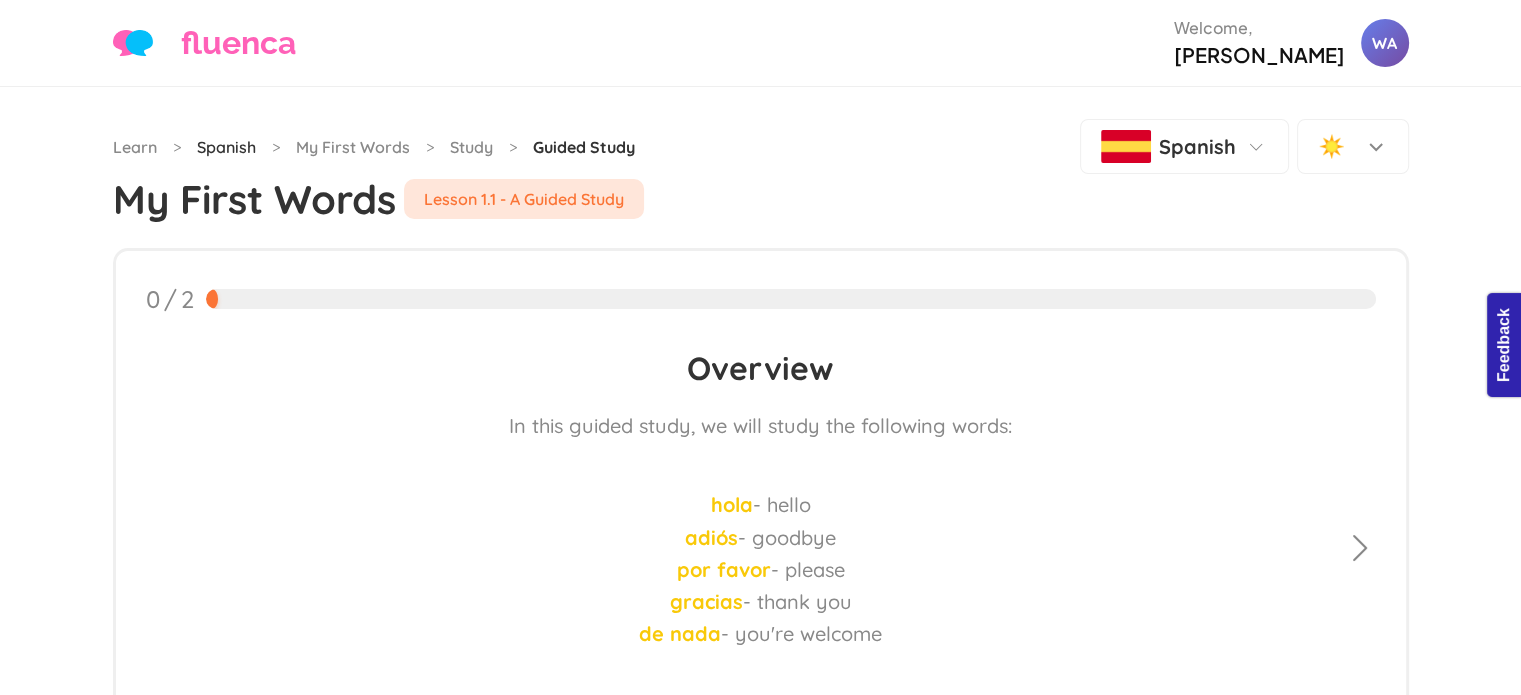 click on "Spanish" 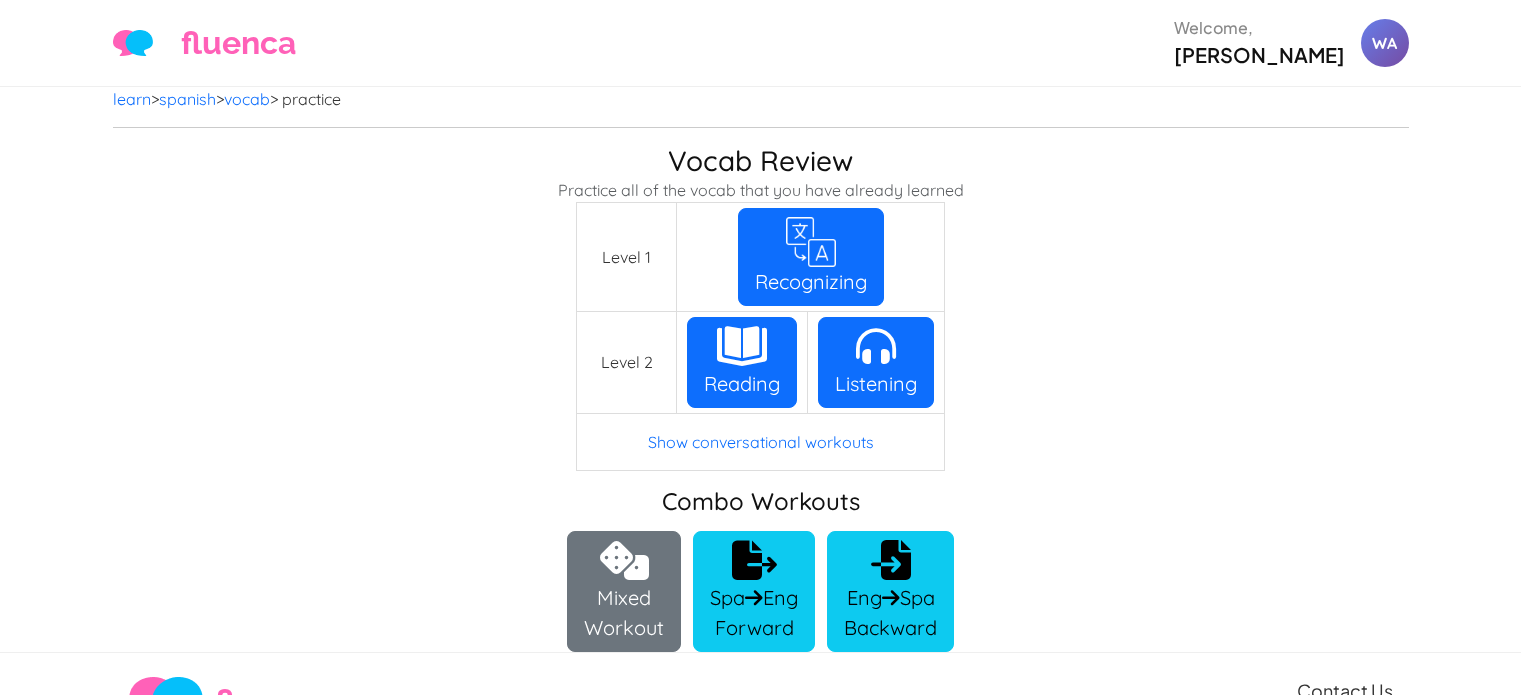 scroll, scrollTop: 0, scrollLeft: 0, axis: both 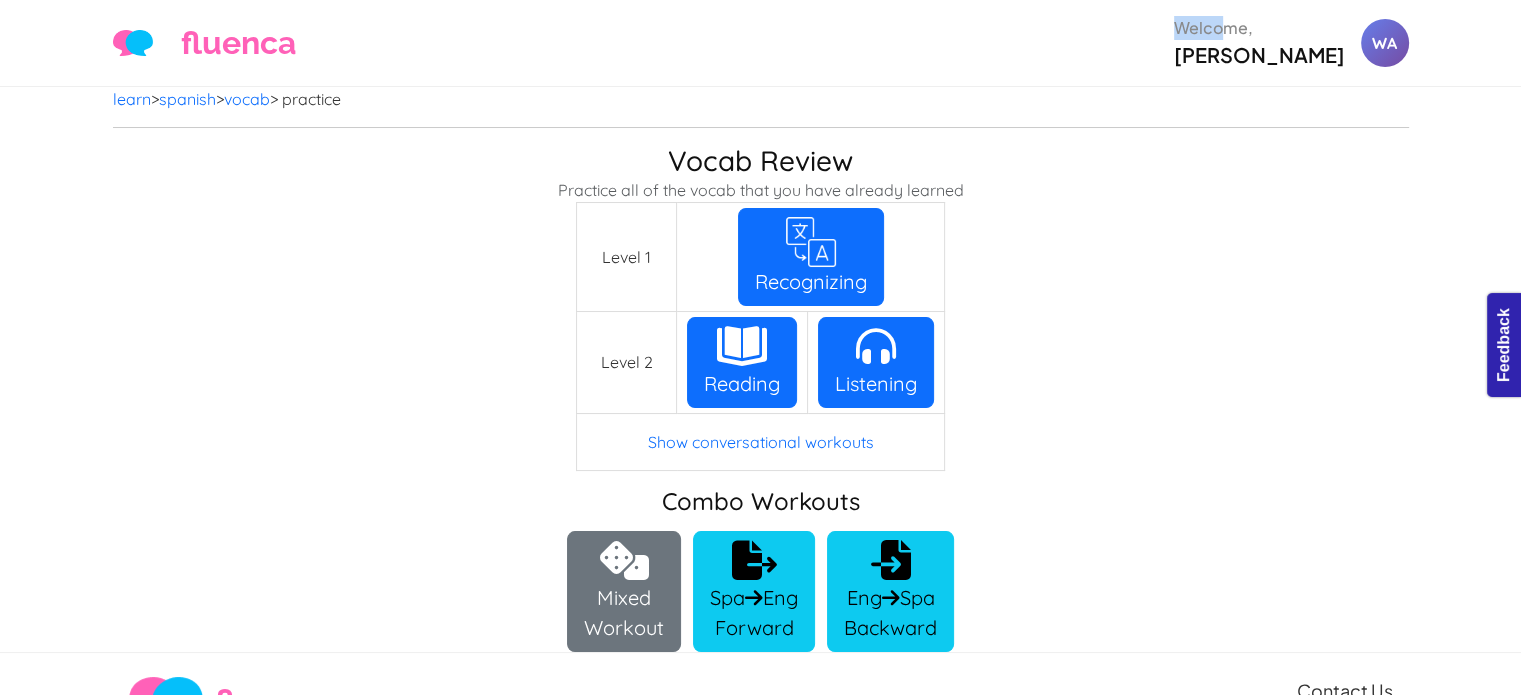 drag, startPoint x: 1205, startPoint y: 12, endPoint x: 1288, endPoint y: -105, distance: 143.45033 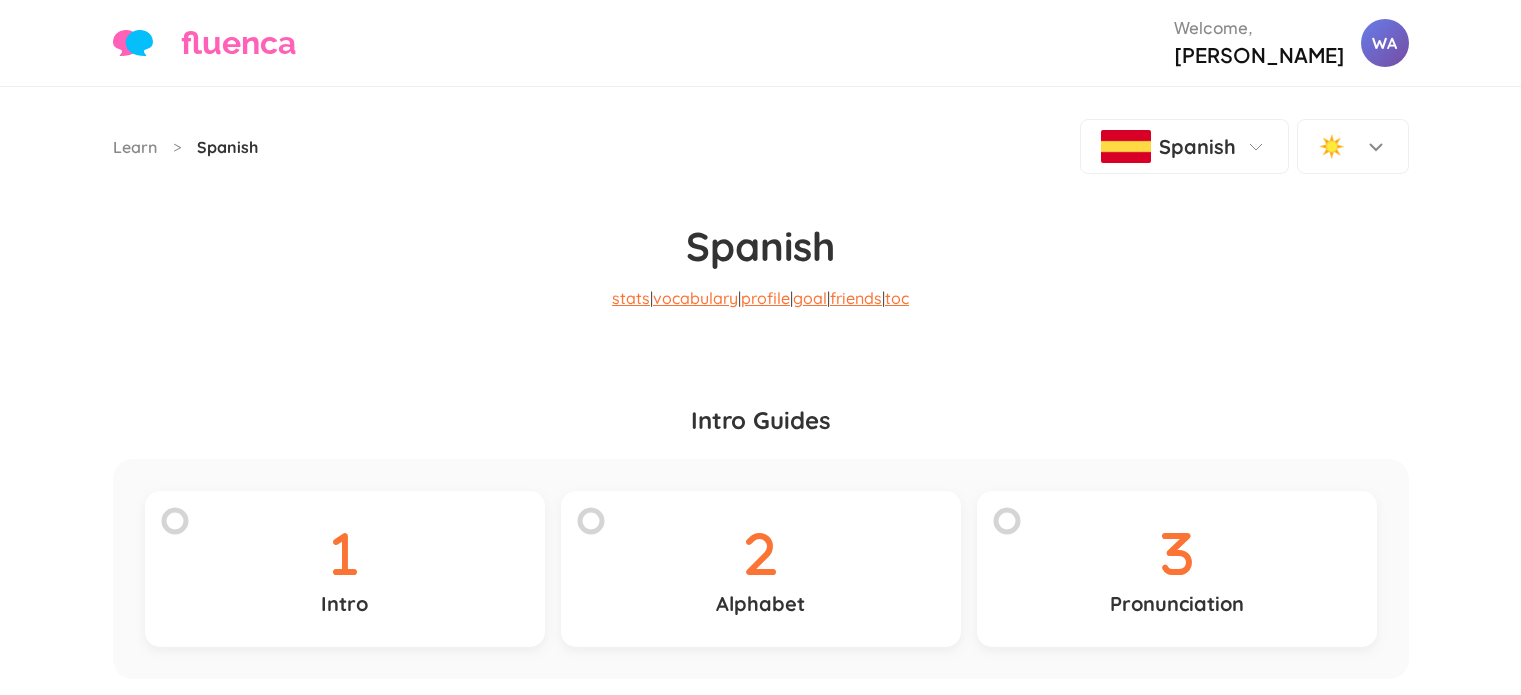 scroll, scrollTop: 0, scrollLeft: 0, axis: both 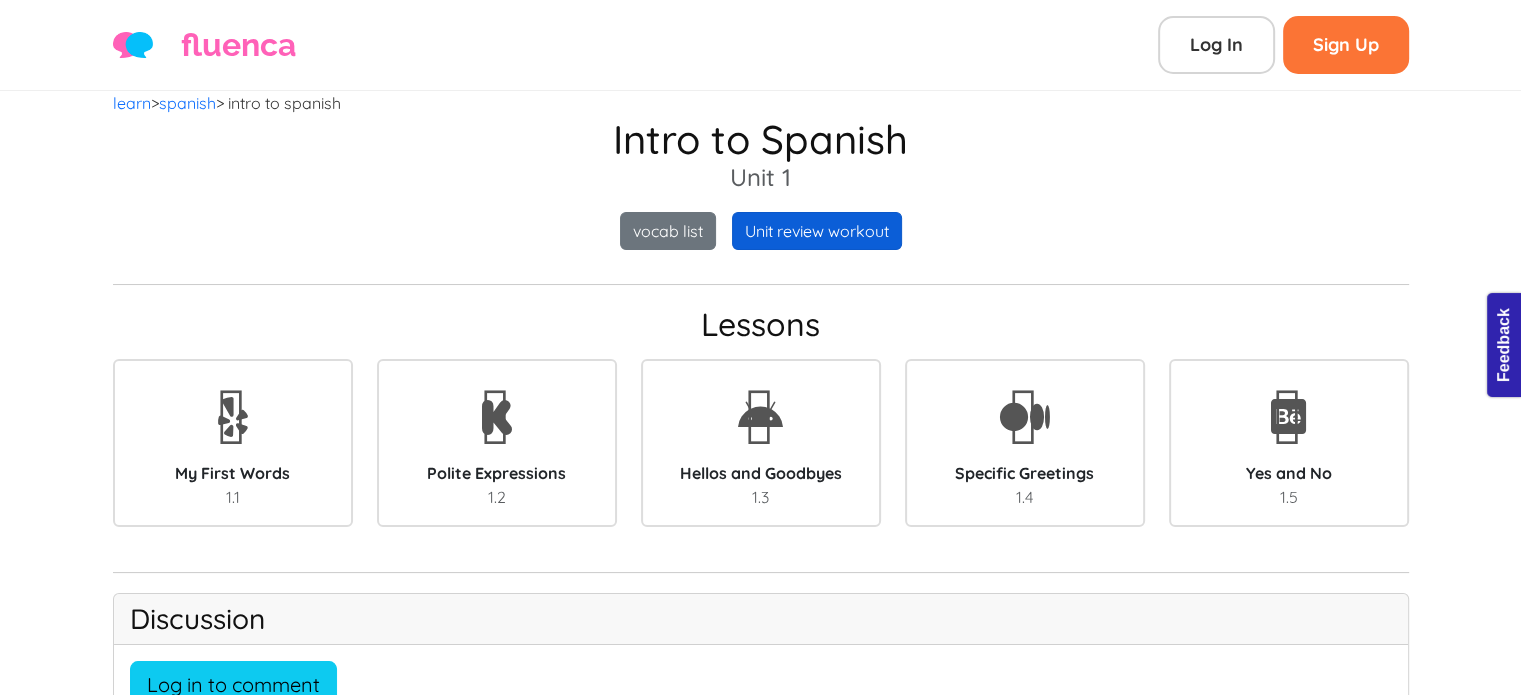 click on "Unit review workout" at bounding box center [817, 231] 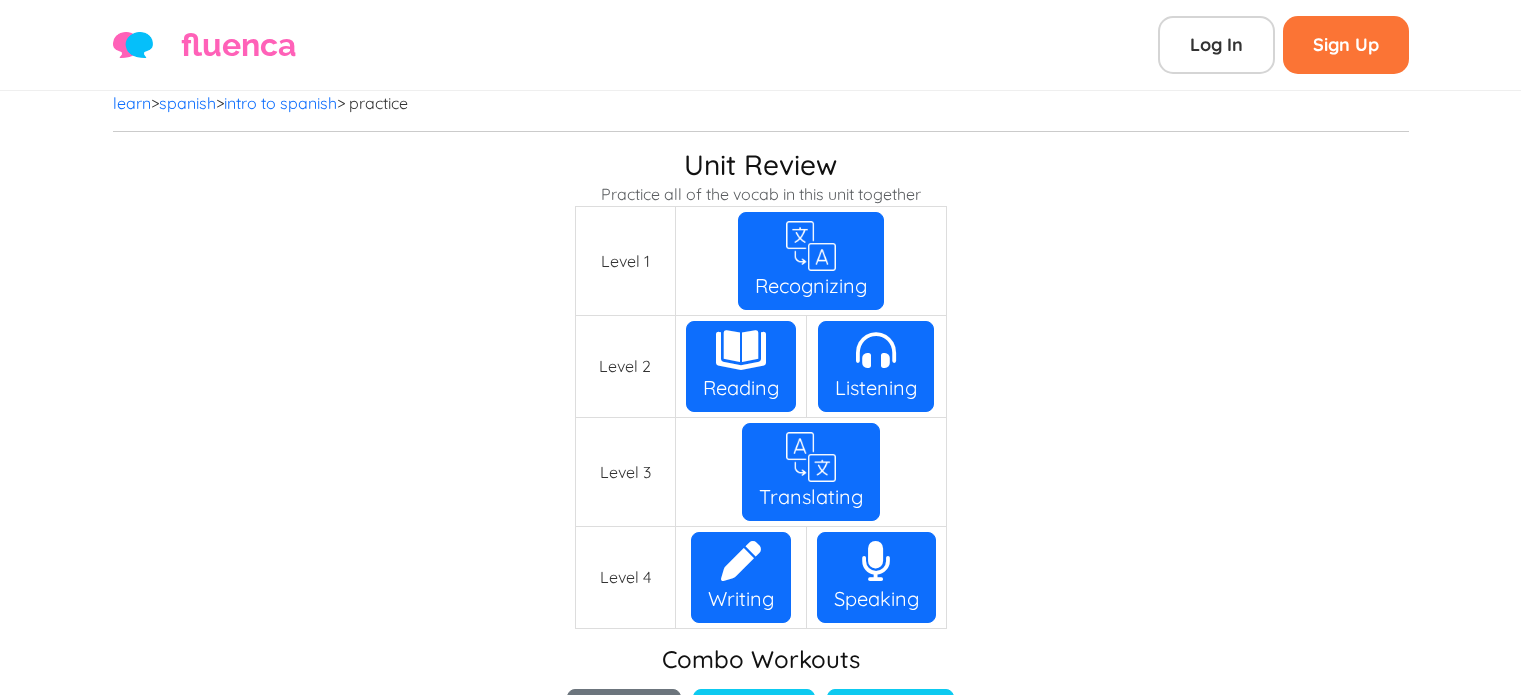 scroll, scrollTop: 0, scrollLeft: 0, axis: both 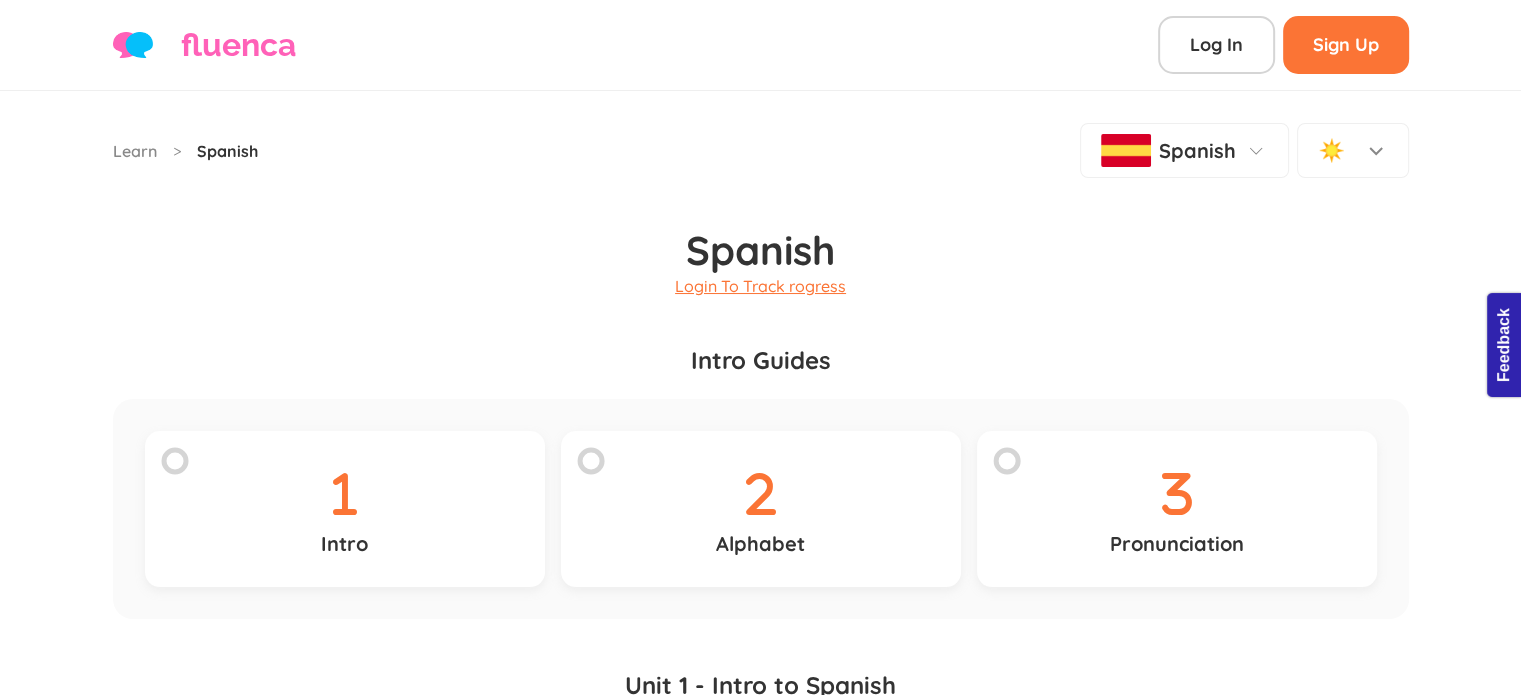 click on "Intro Guides" at bounding box center [761, 372] 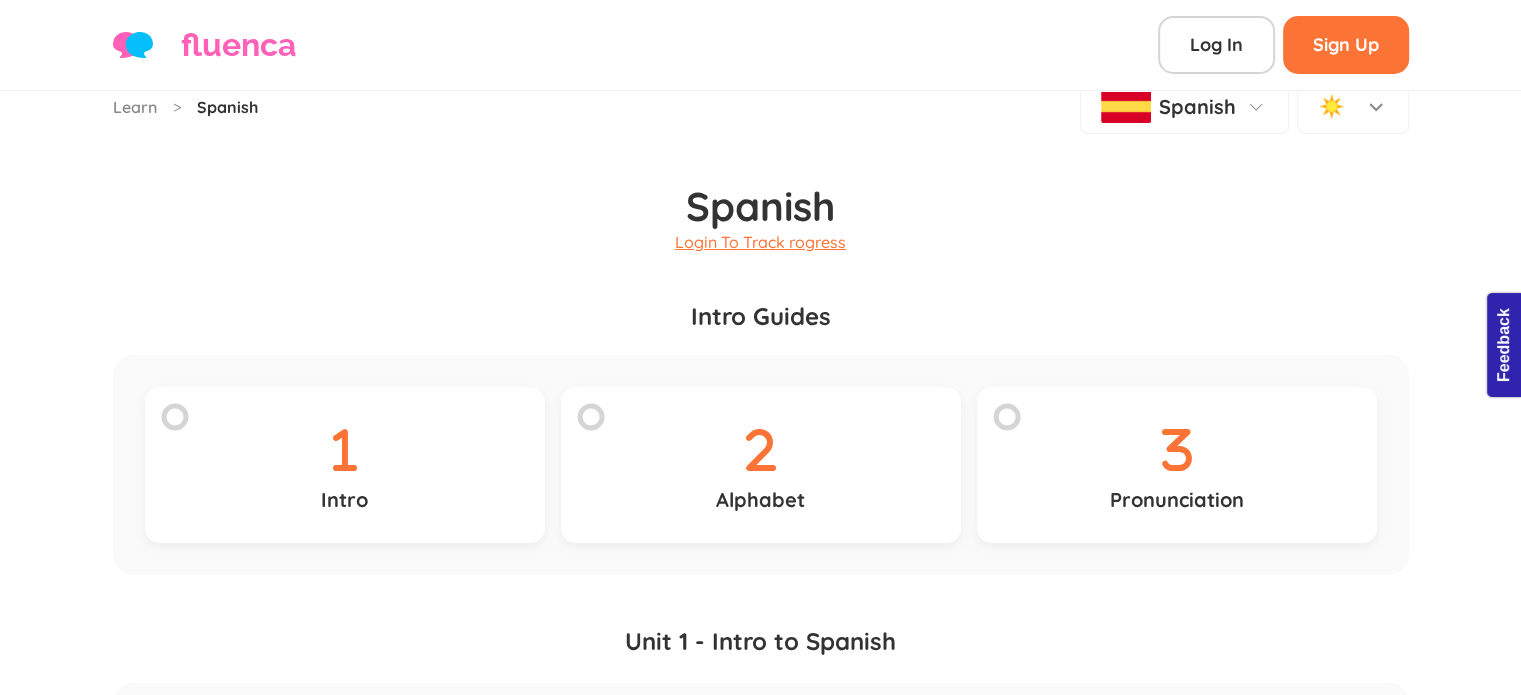 scroll, scrollTop: 48, scrollLeft: 0, axis: vertical 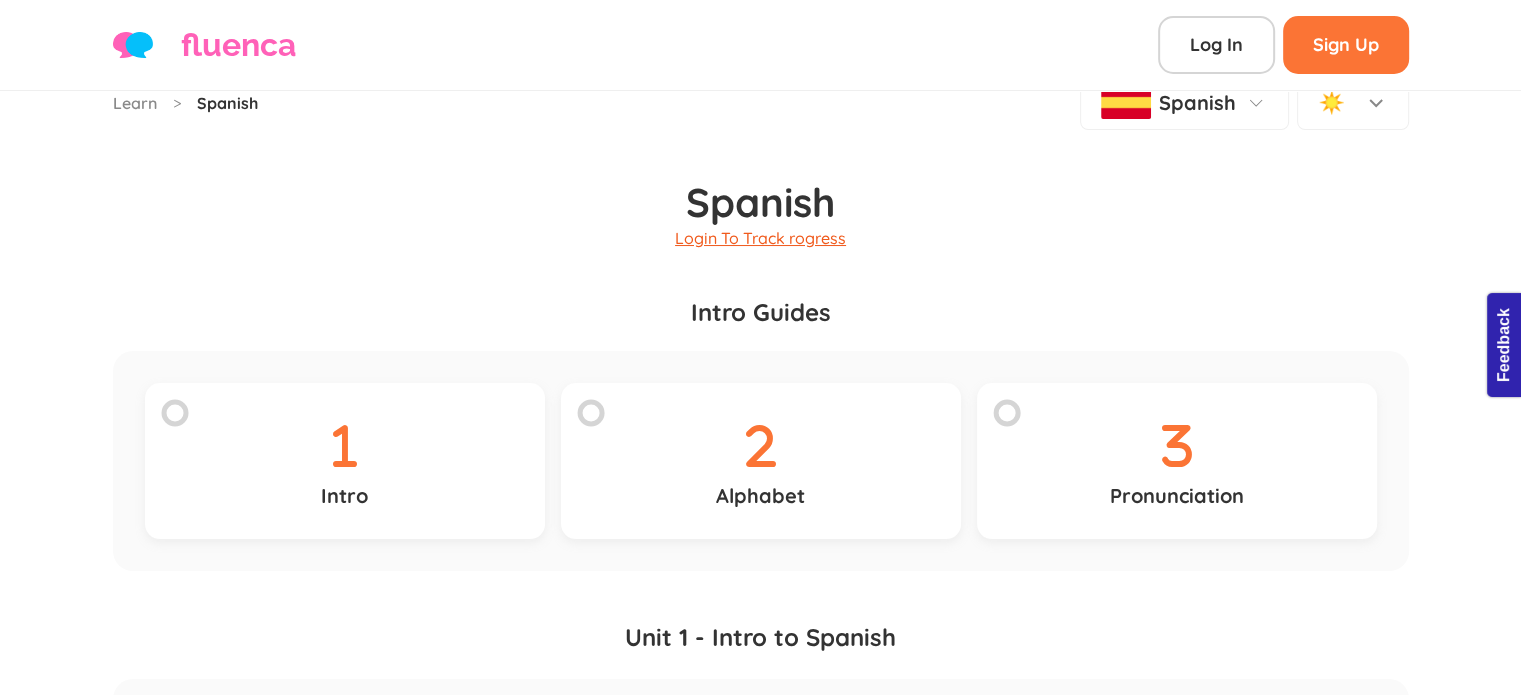 click on "Login To Track rogress" at bounding box center (760, 238) 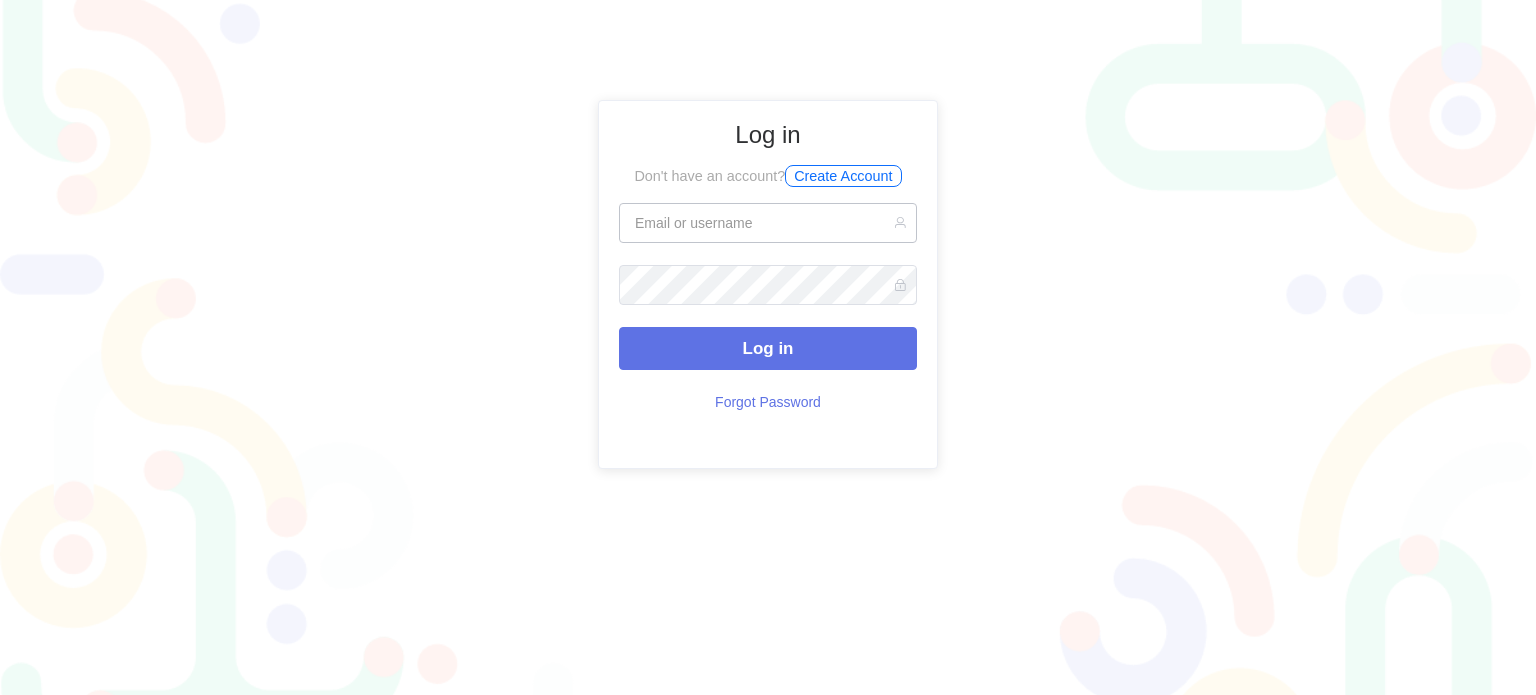 scroll, scrollTop: 0, scrollLeft: 0, axis: both 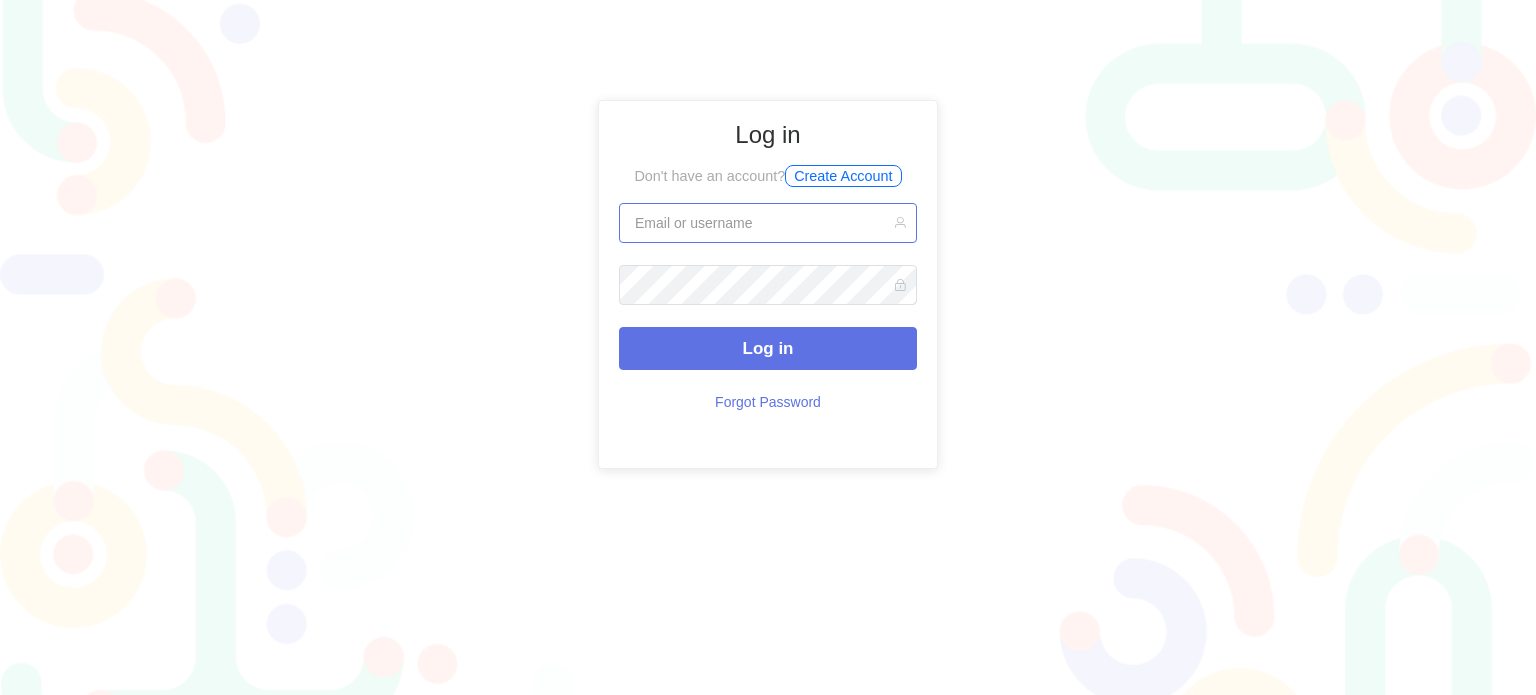 click at bounding box center [768, 223] 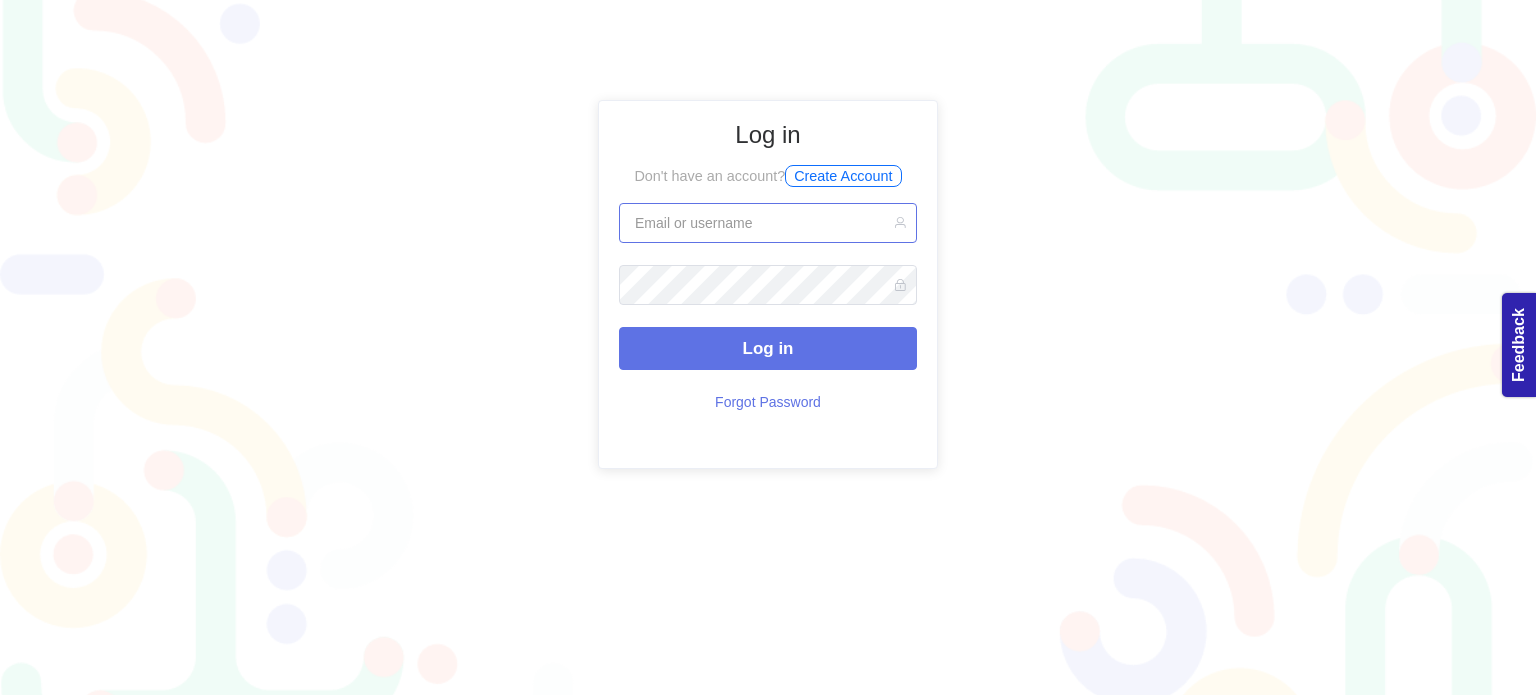 scroll, scrollTop: 0, scrollLeft: 0, axis: both 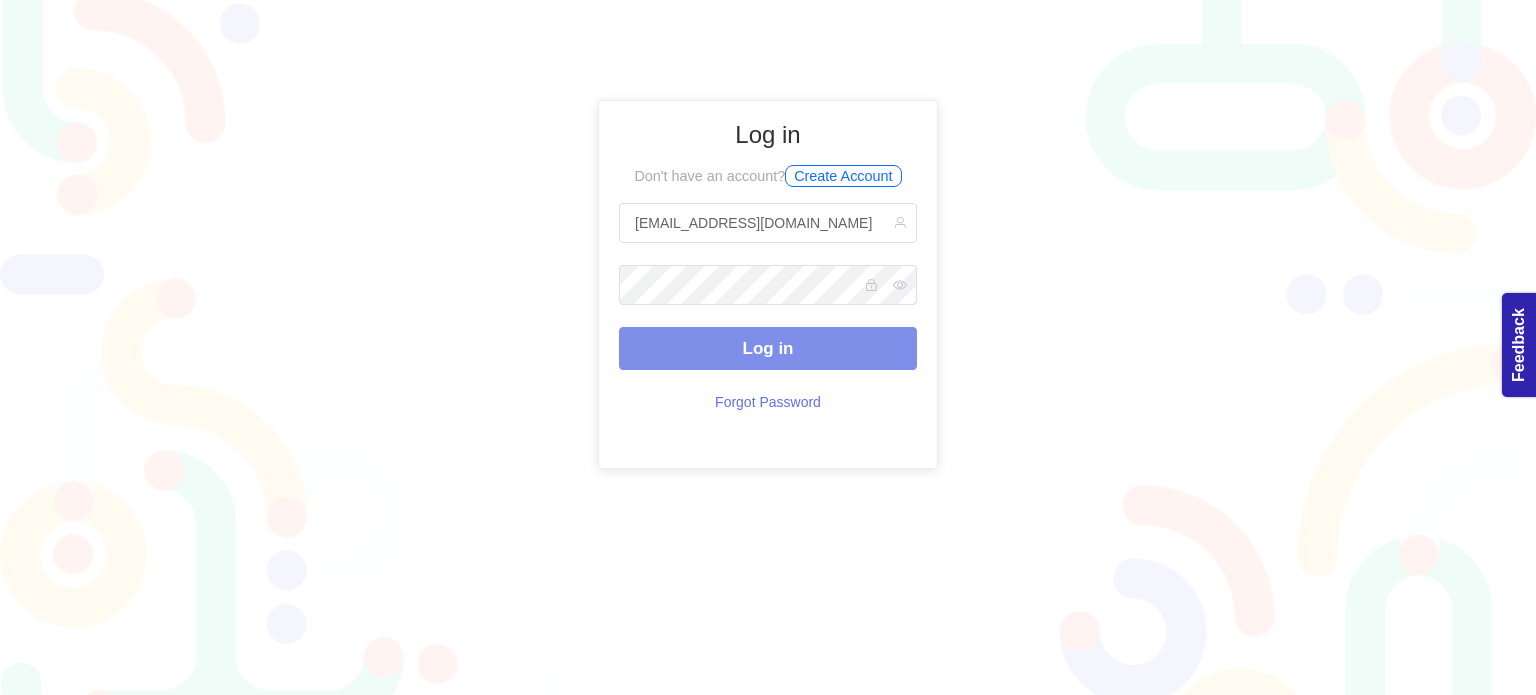 click on "Log in" at bounding box center (768, 348) 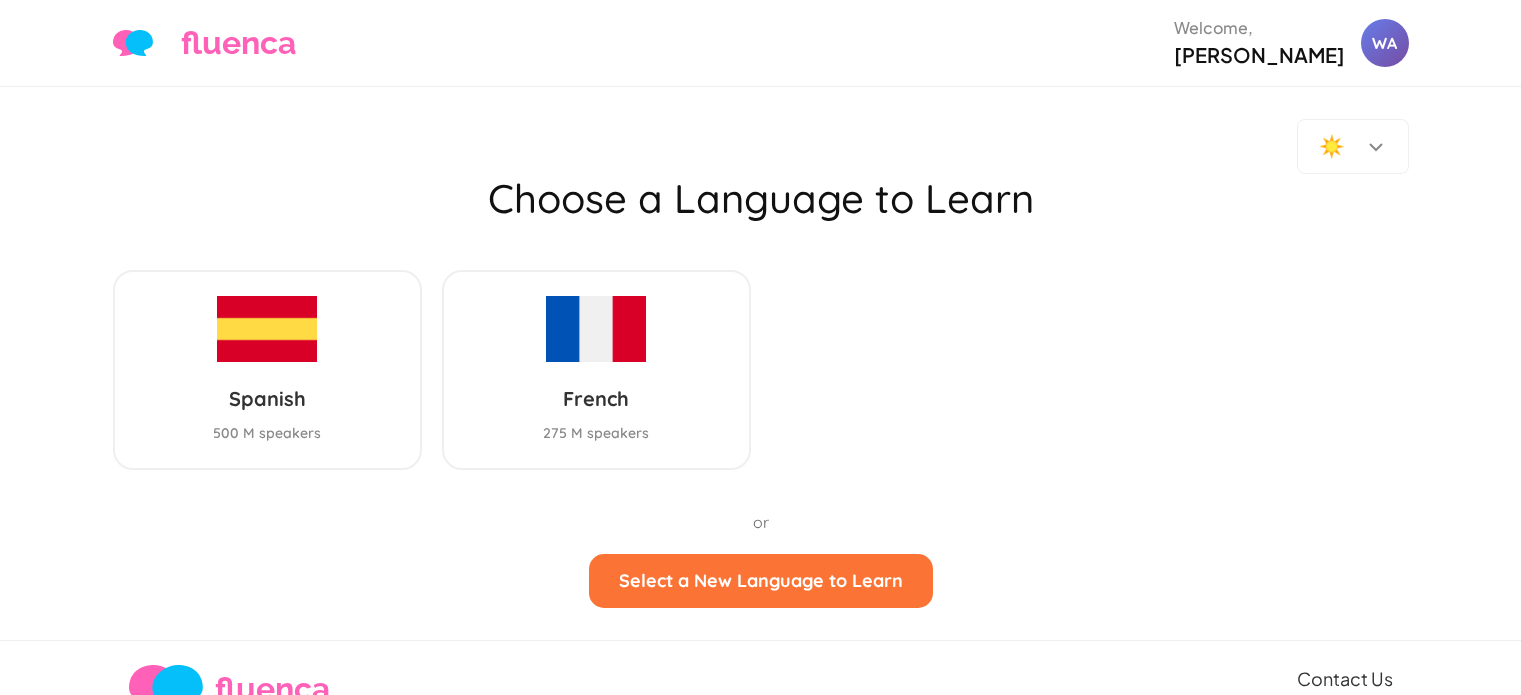 scroll, scrollTop: 0, scrollLeft: 0, axis: both 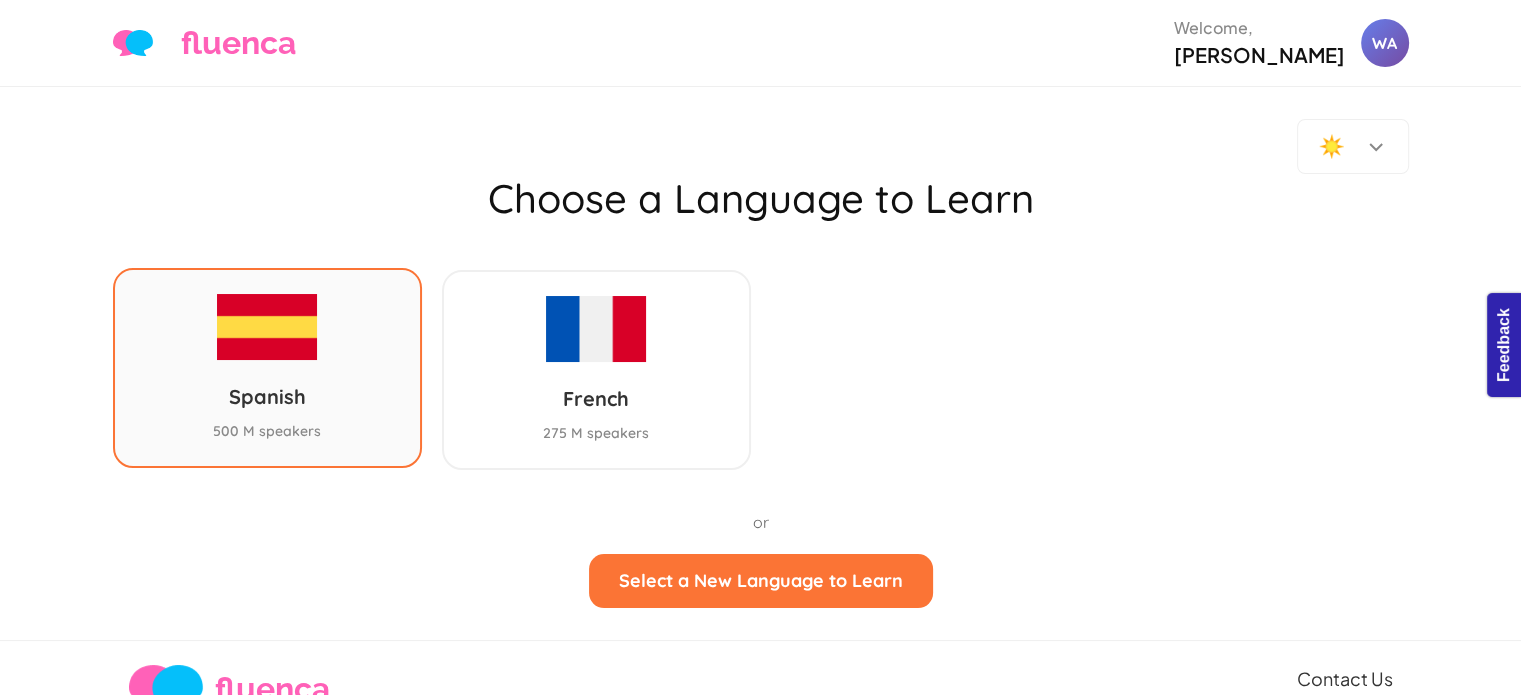 click on "Spanish 500 M speakers" at bounding box center [267, 368] 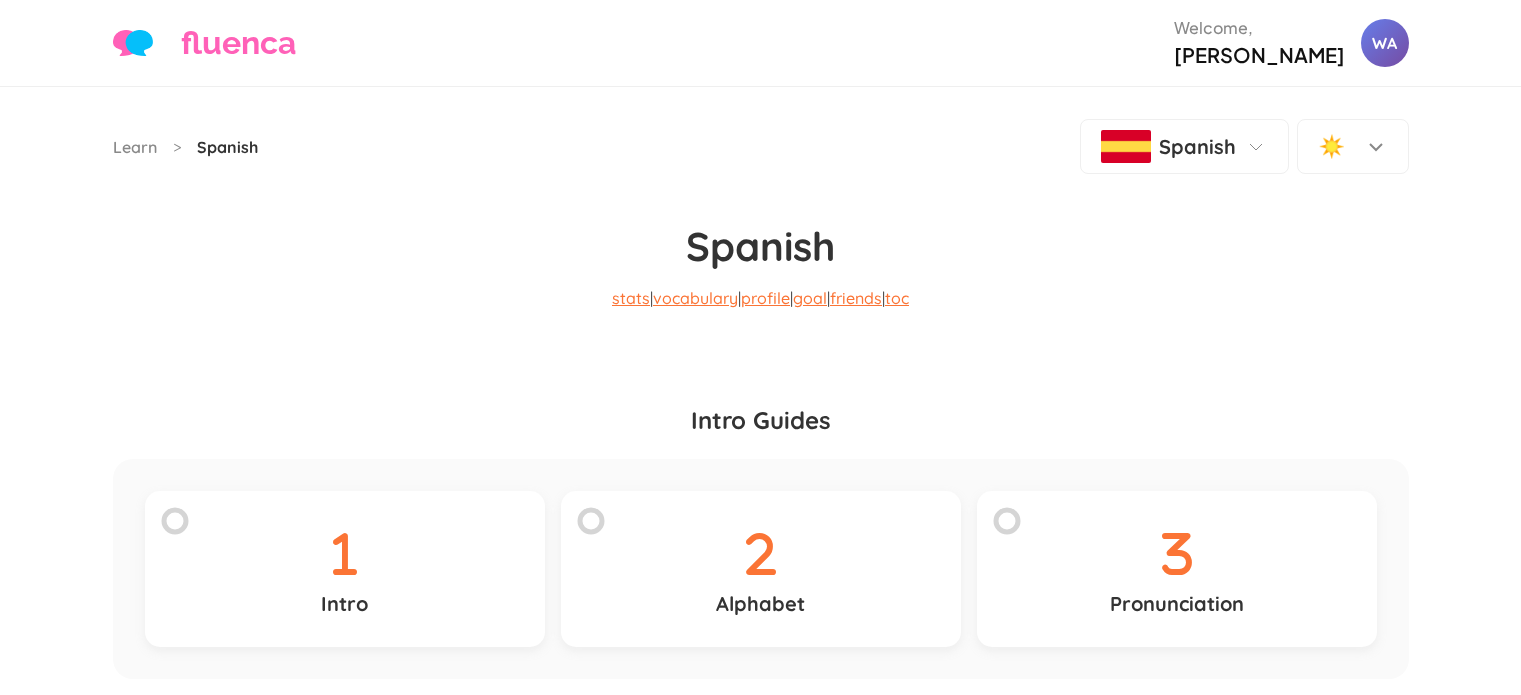 scroll, scrollTop: 0, scrollLeft: 0, axis: both 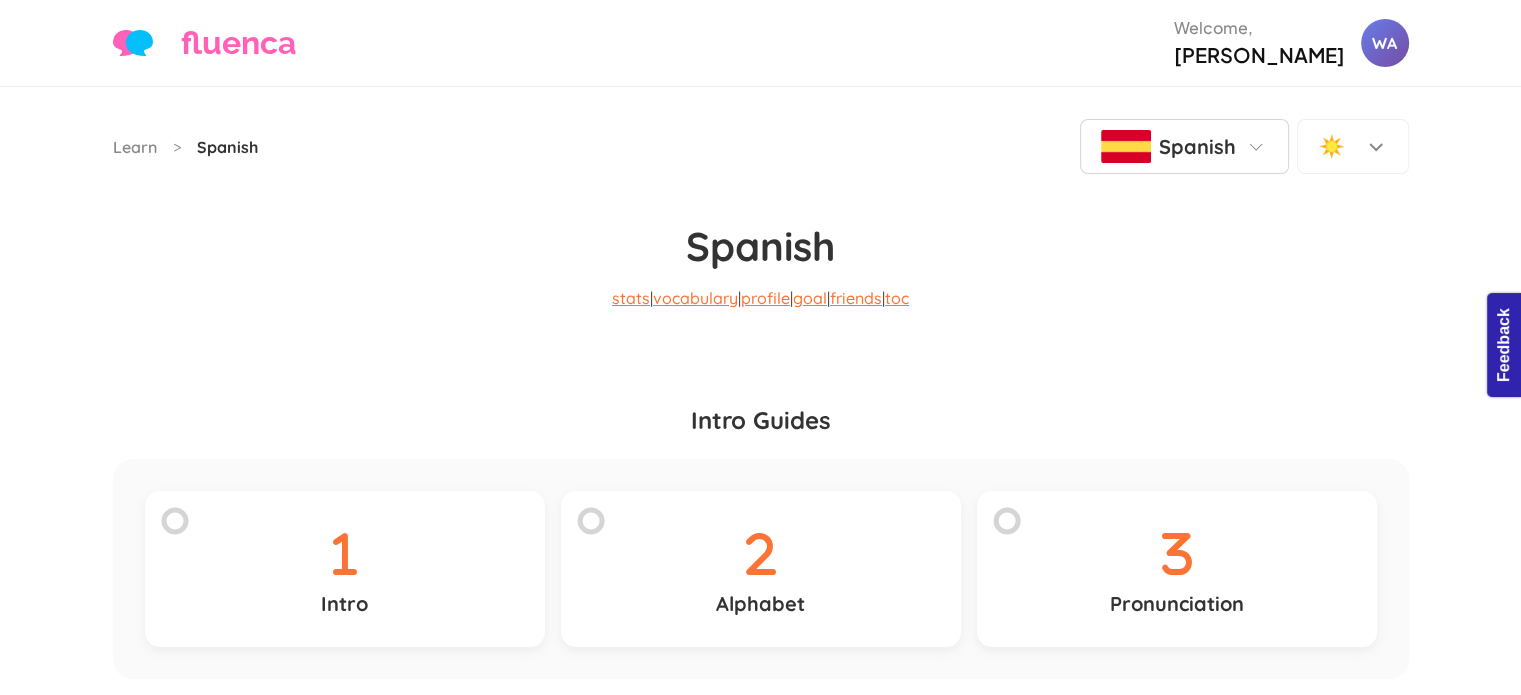 click on "Spanish" at bounding box center (1184, 146) 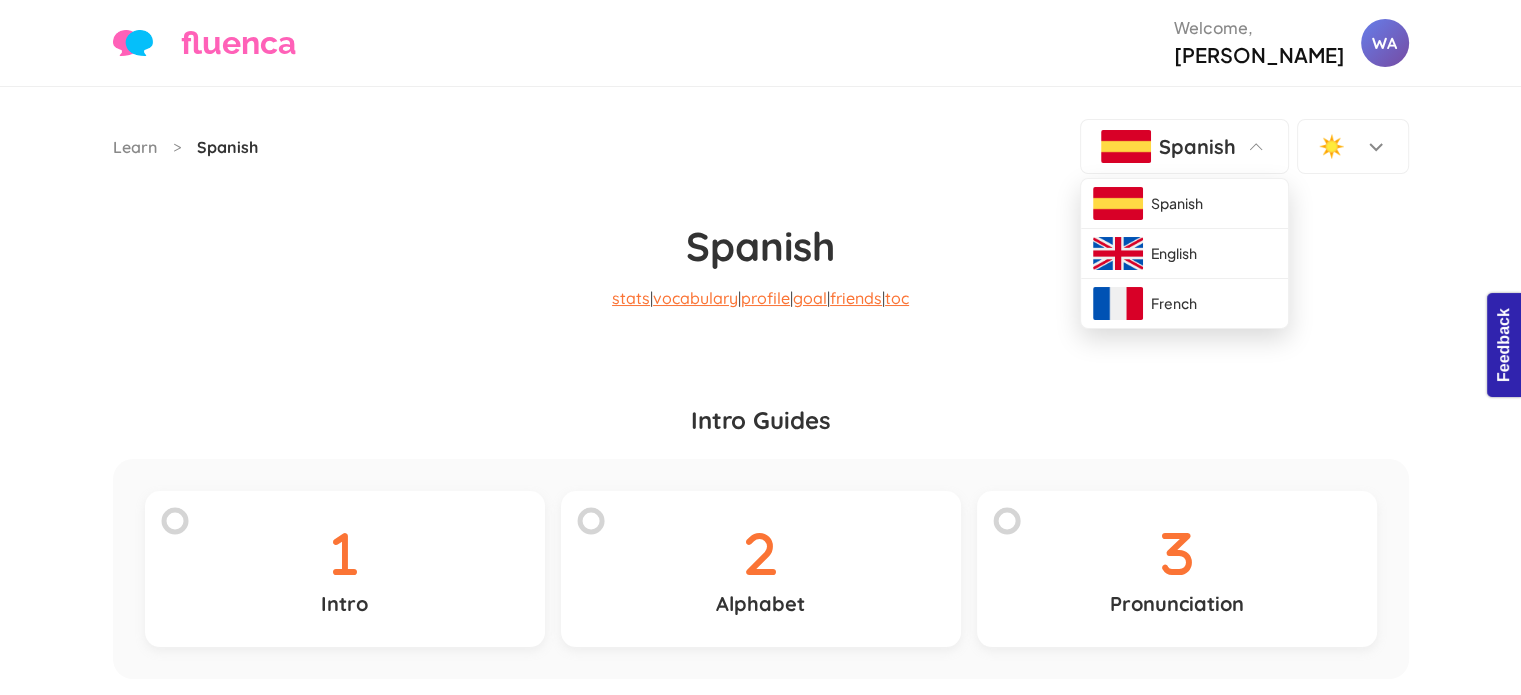 click on "Intro Guides Intro Alphabet Pronunciation" at bounding box center [761, 542] 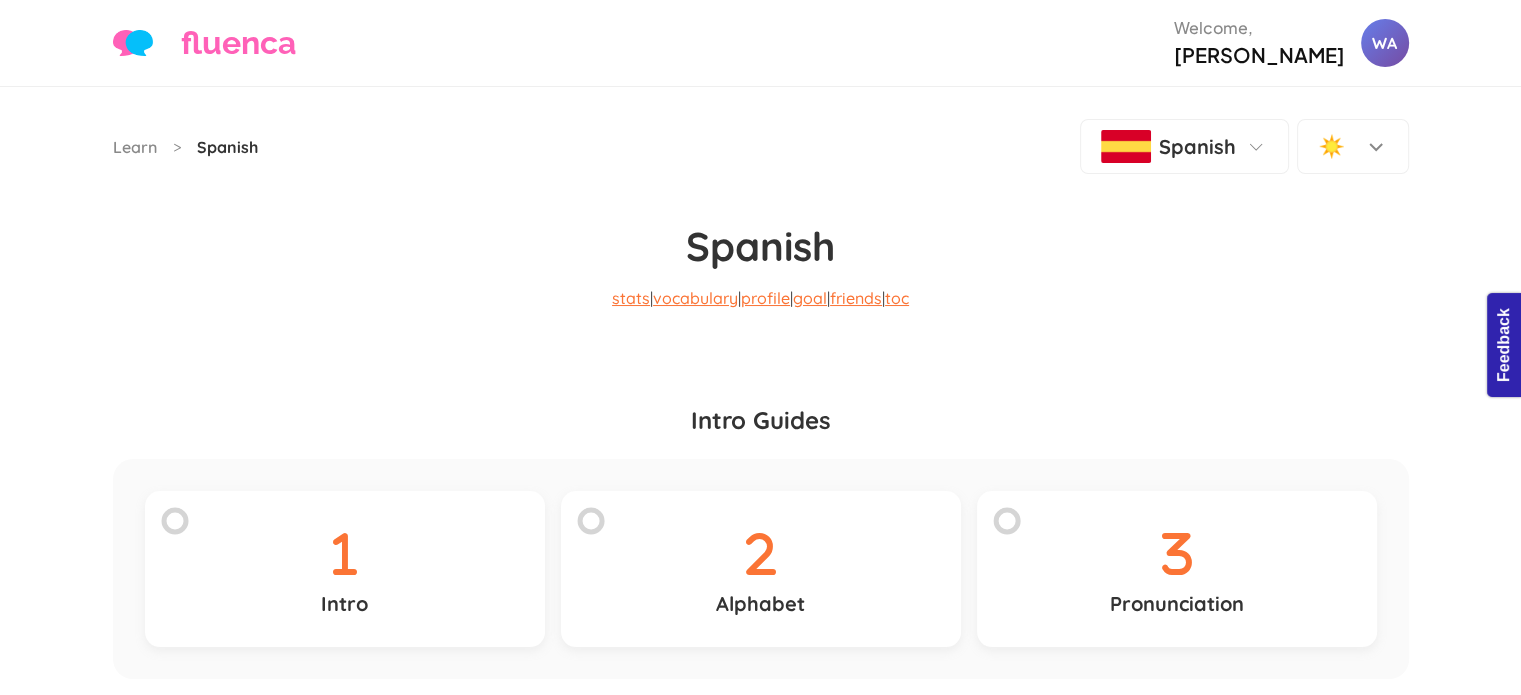 scroll, scrollTop: 44, scrollLeft: 0, axis: vertical 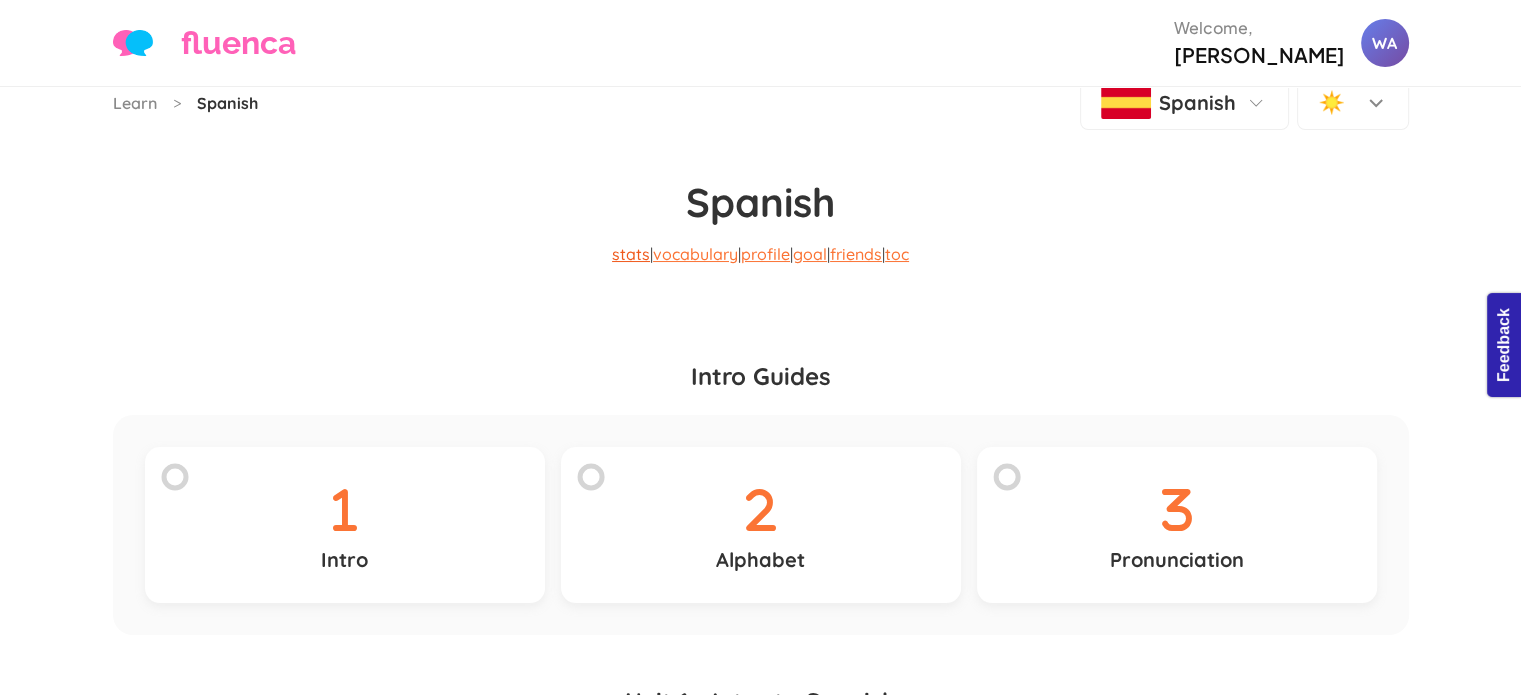 click on "stats" at bounding box center (631, 254) 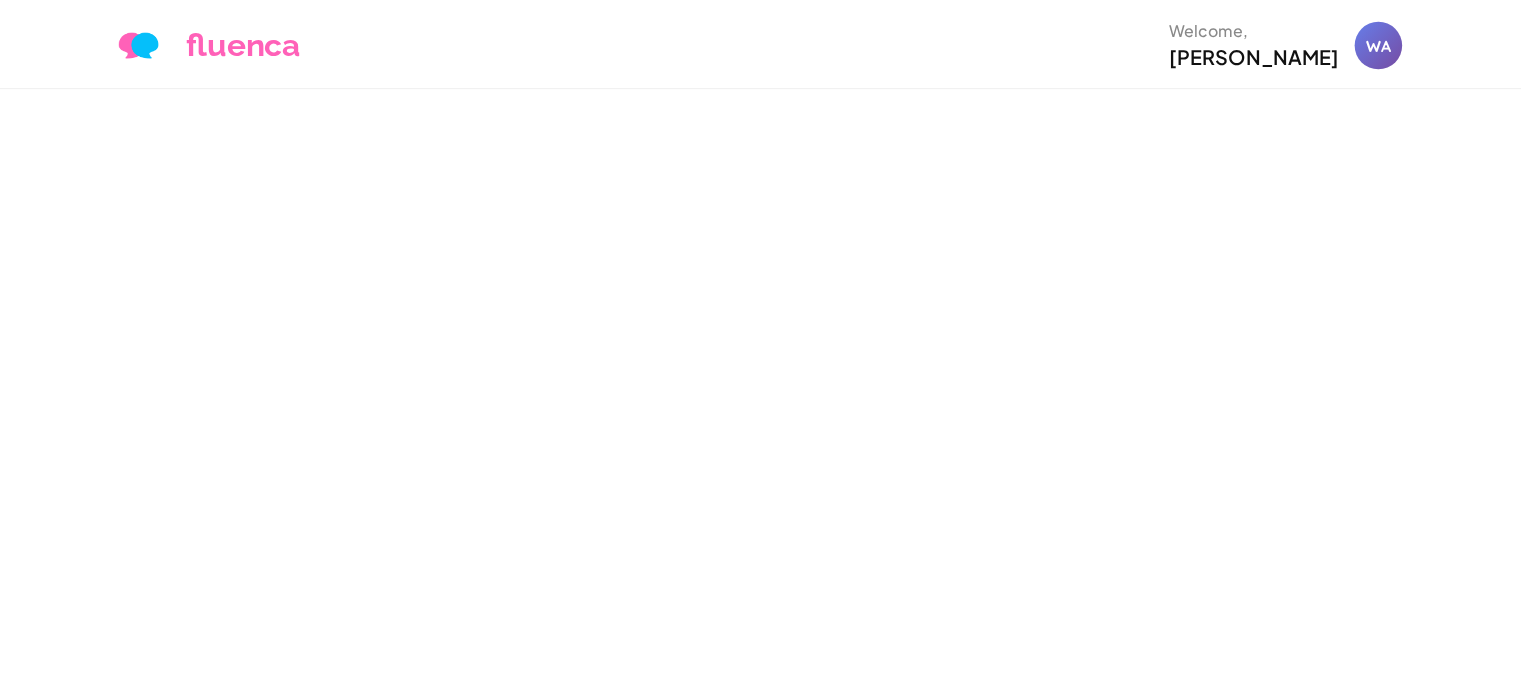 scroll, scrollTop: 0, scrollLeft: 0, axis: both 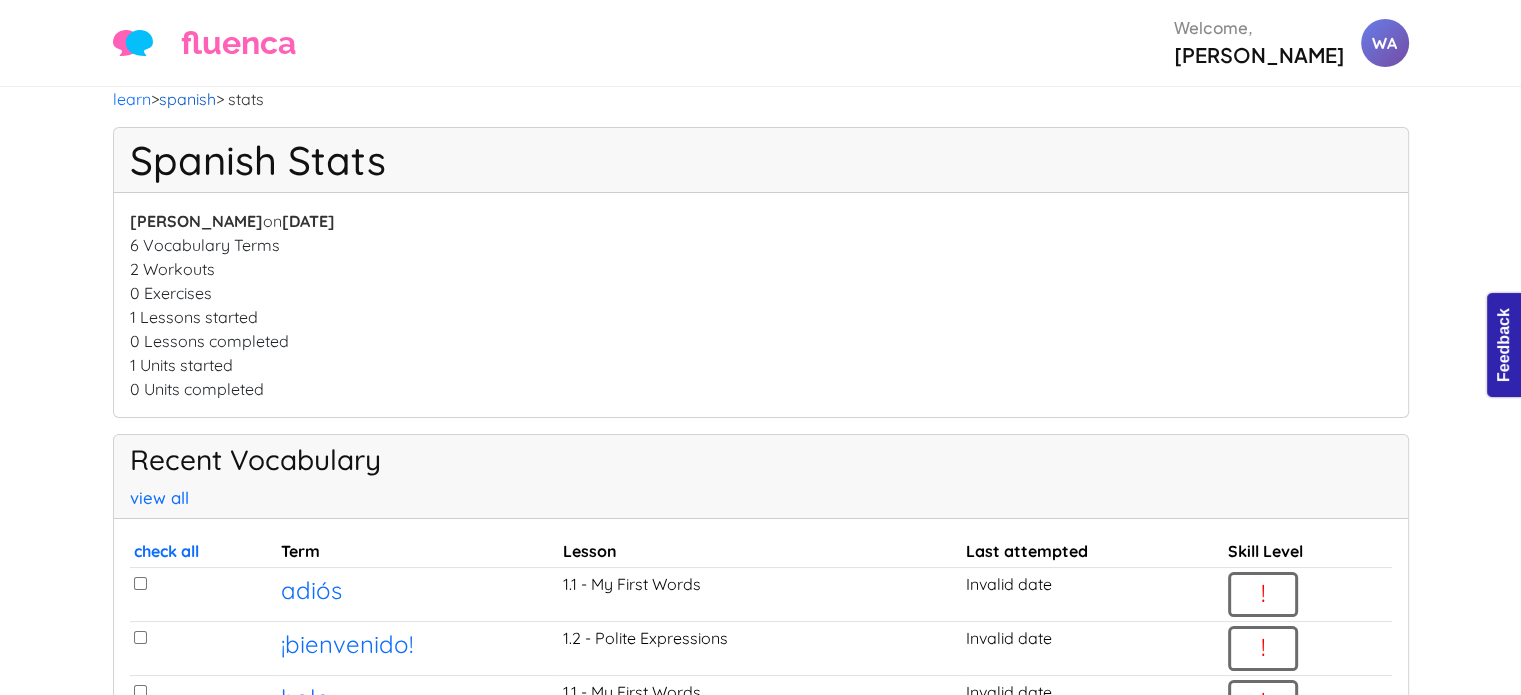 click on "spanish" at bounding box center (187, 99) 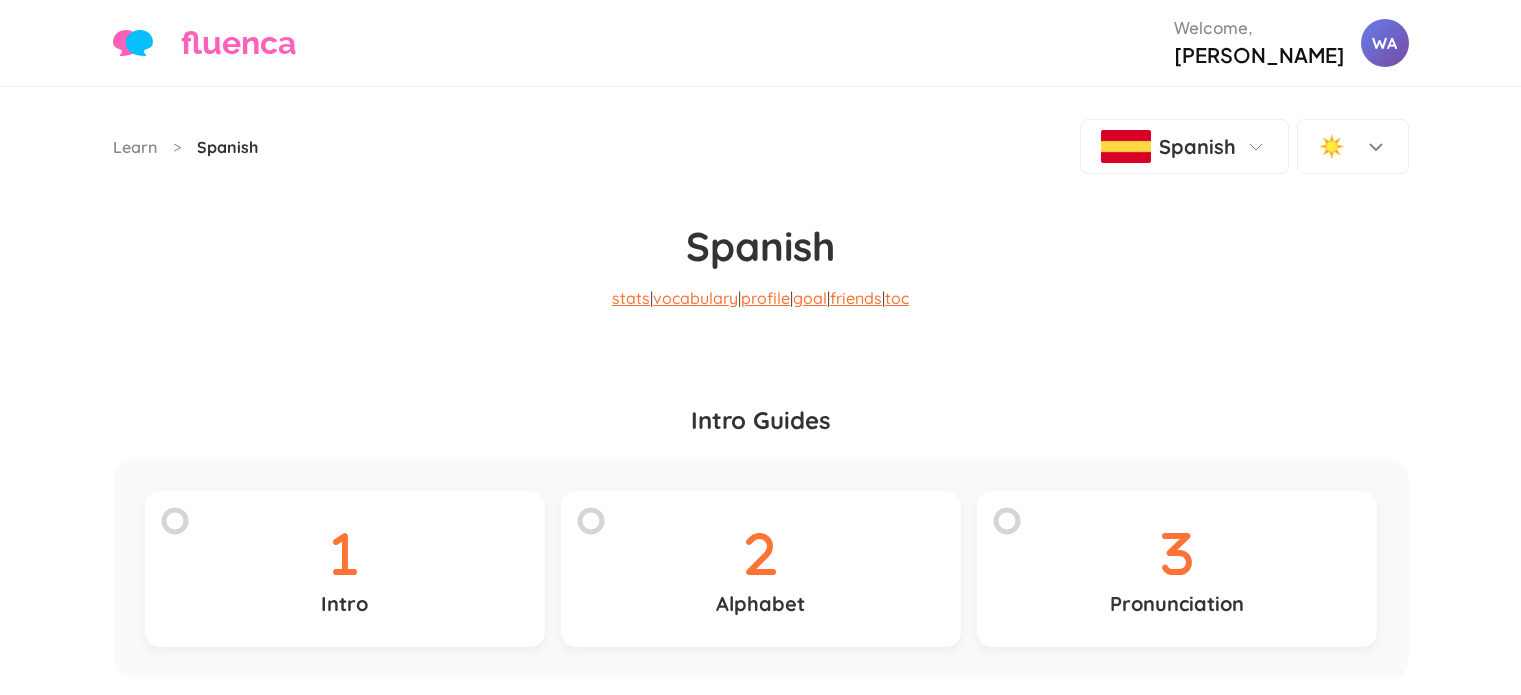 scroll, scrollTop: 0, scrollLeft: 0, axis: both 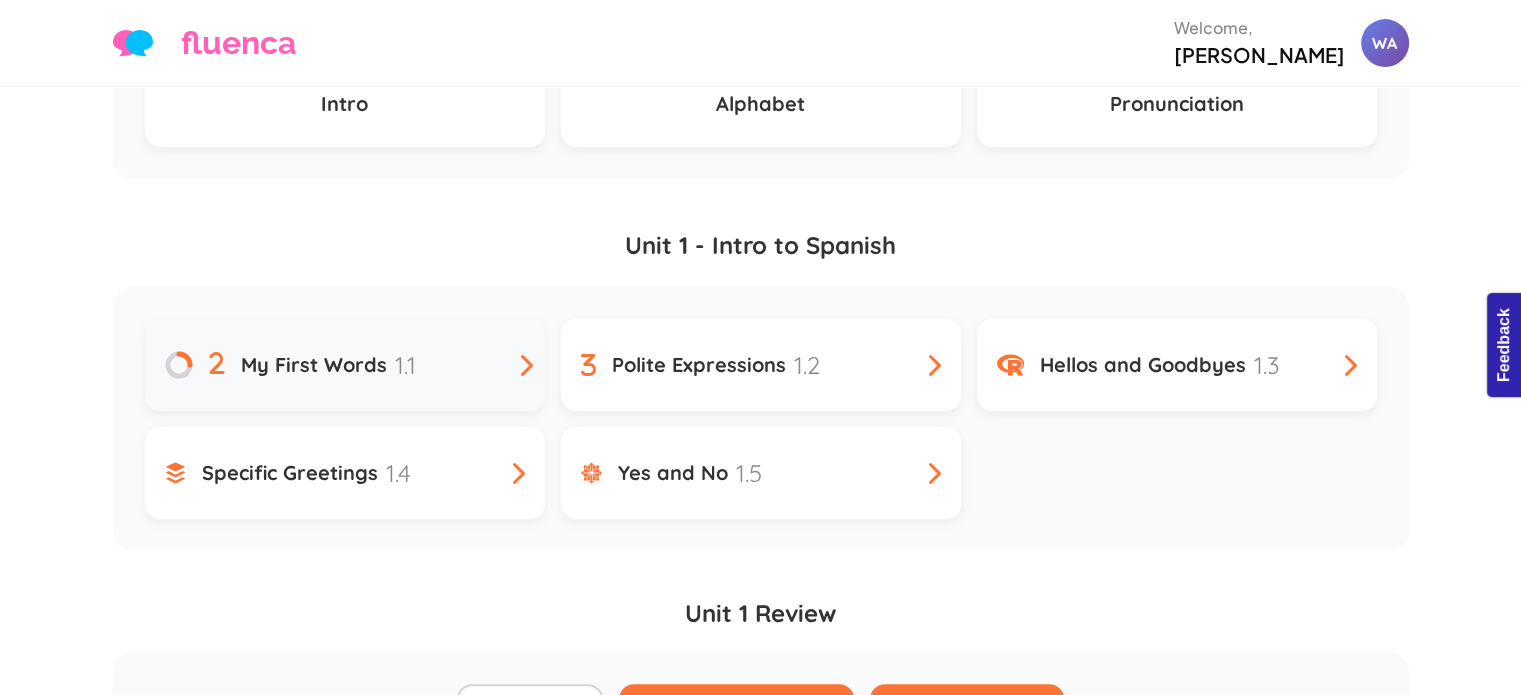 click on "My First Words 1.1" at bounding box center [345, 365] 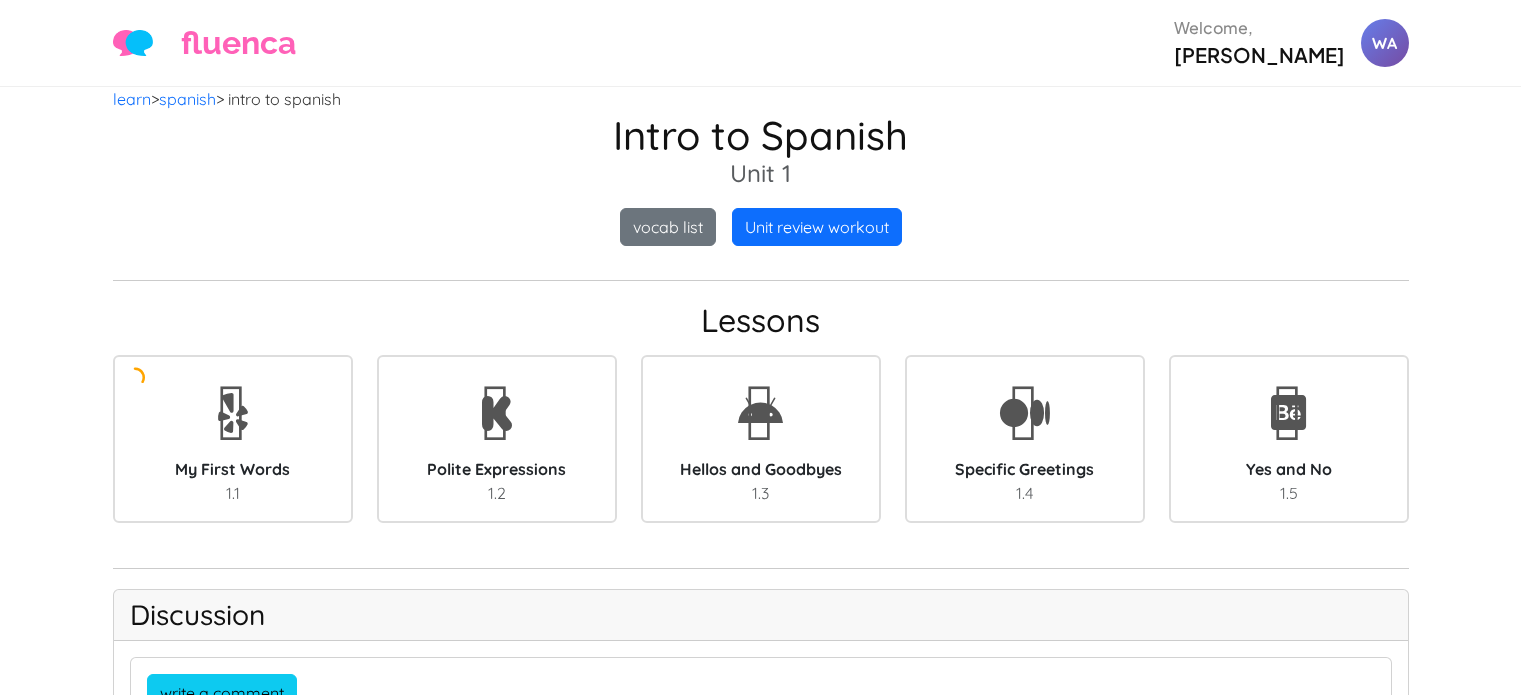 scroll, scrollTop: 0, scrollLeft: 0, axis: both 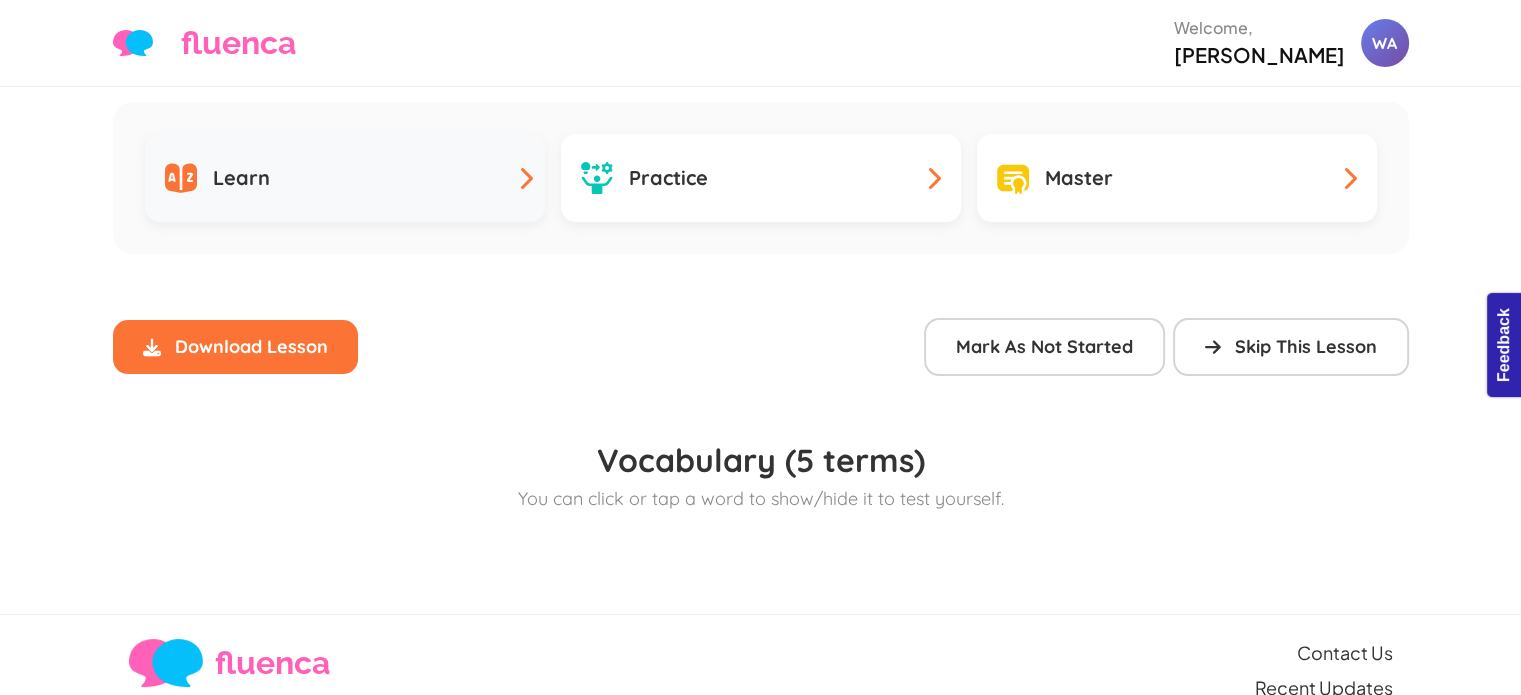 click on "Learn" at bounding box center (345, 178) 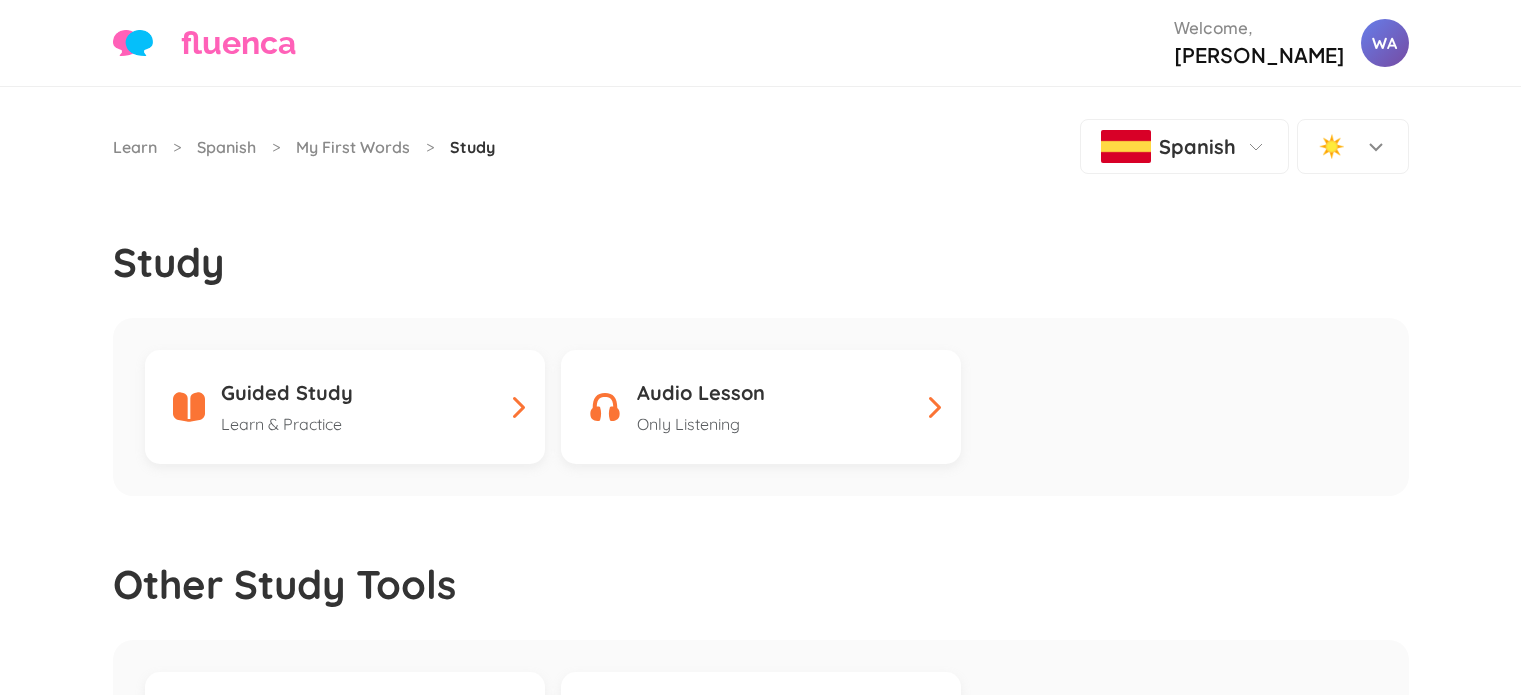 scroll, scrollTop: 0, scrollLeft: 0, axis: both 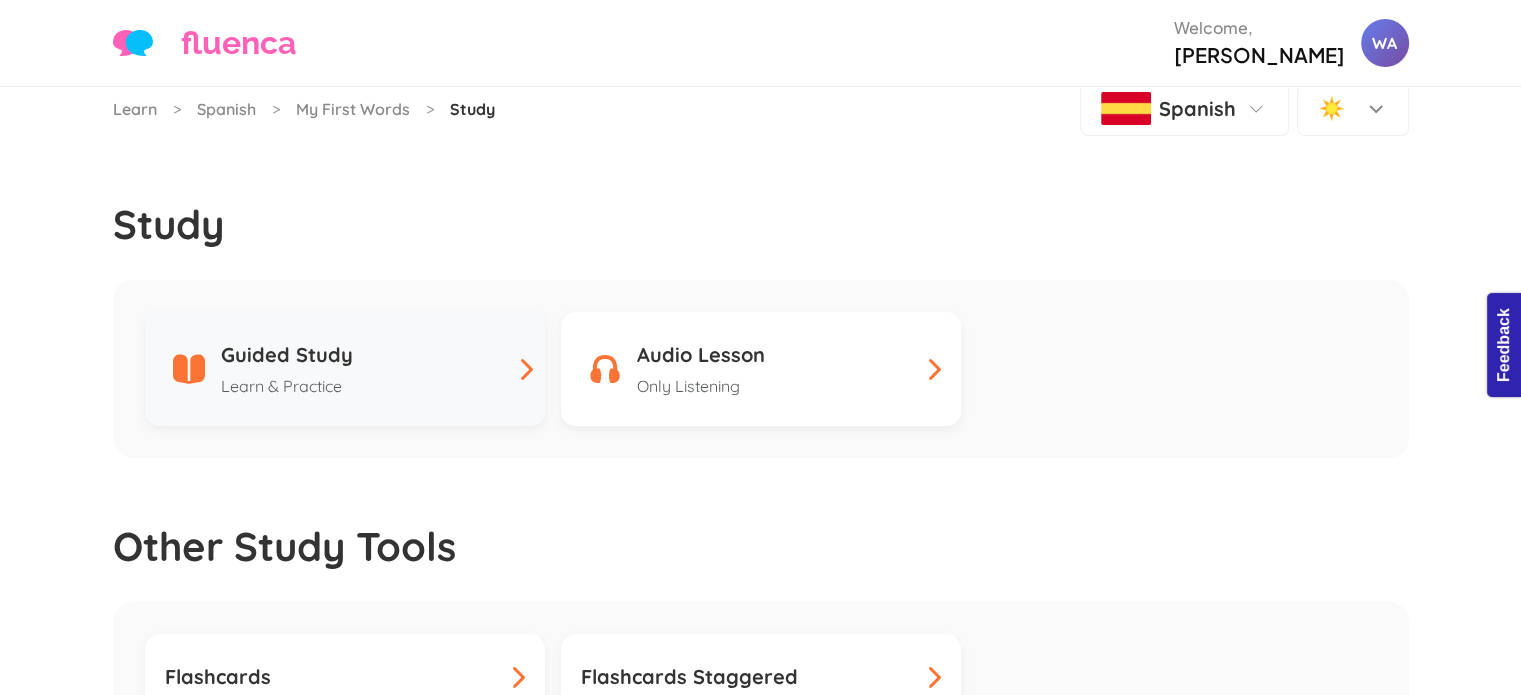 click on "Guided Study Learn & Practice" at bounding box center (345, 369) 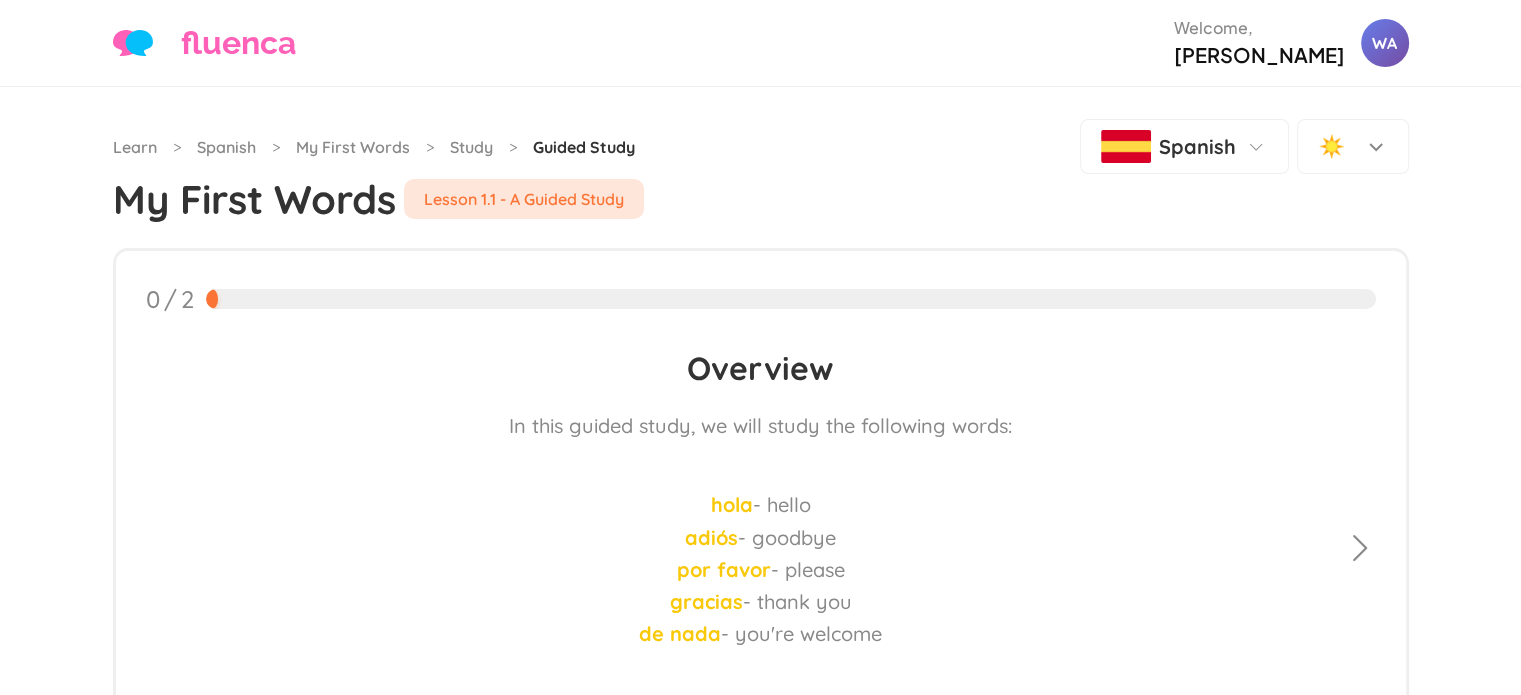 scroll, scrollTop: 334, scrollLeft: 0, axis: vertical 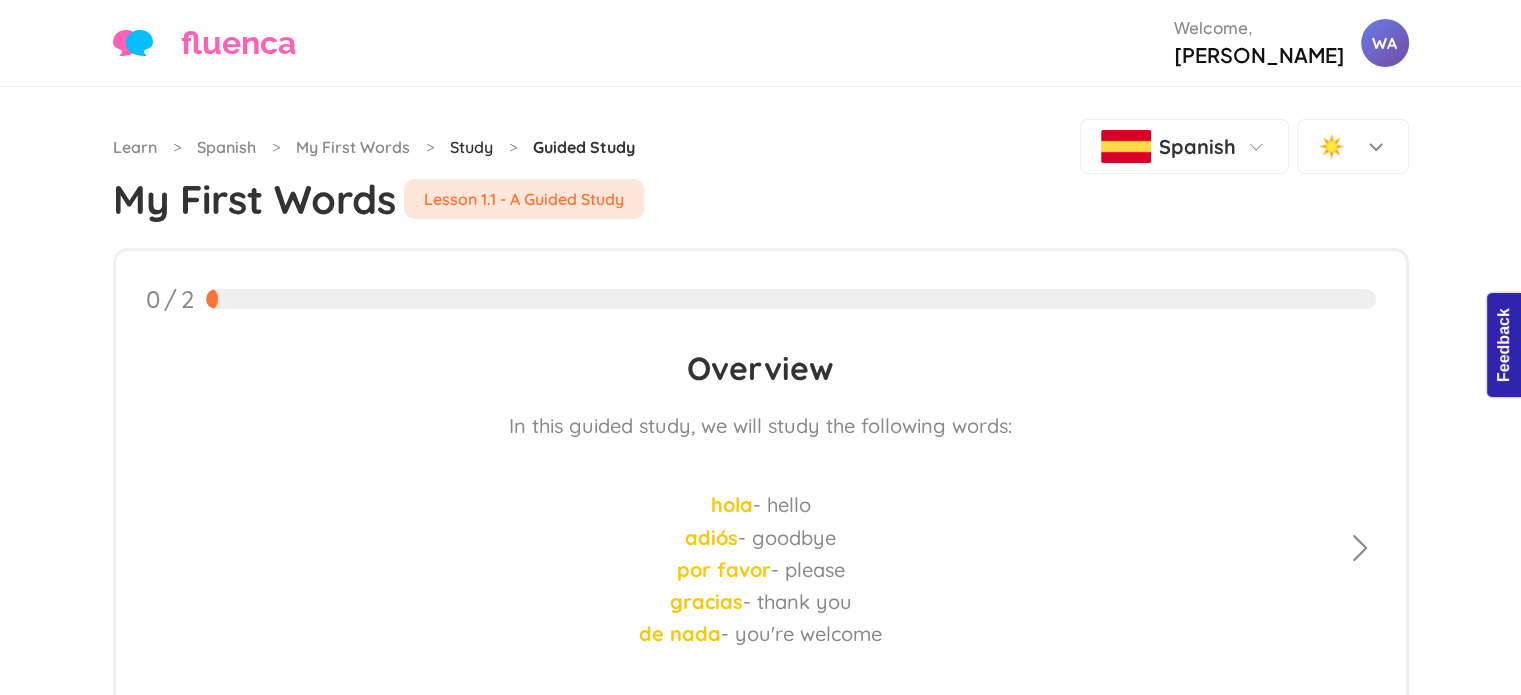 click on "Study" 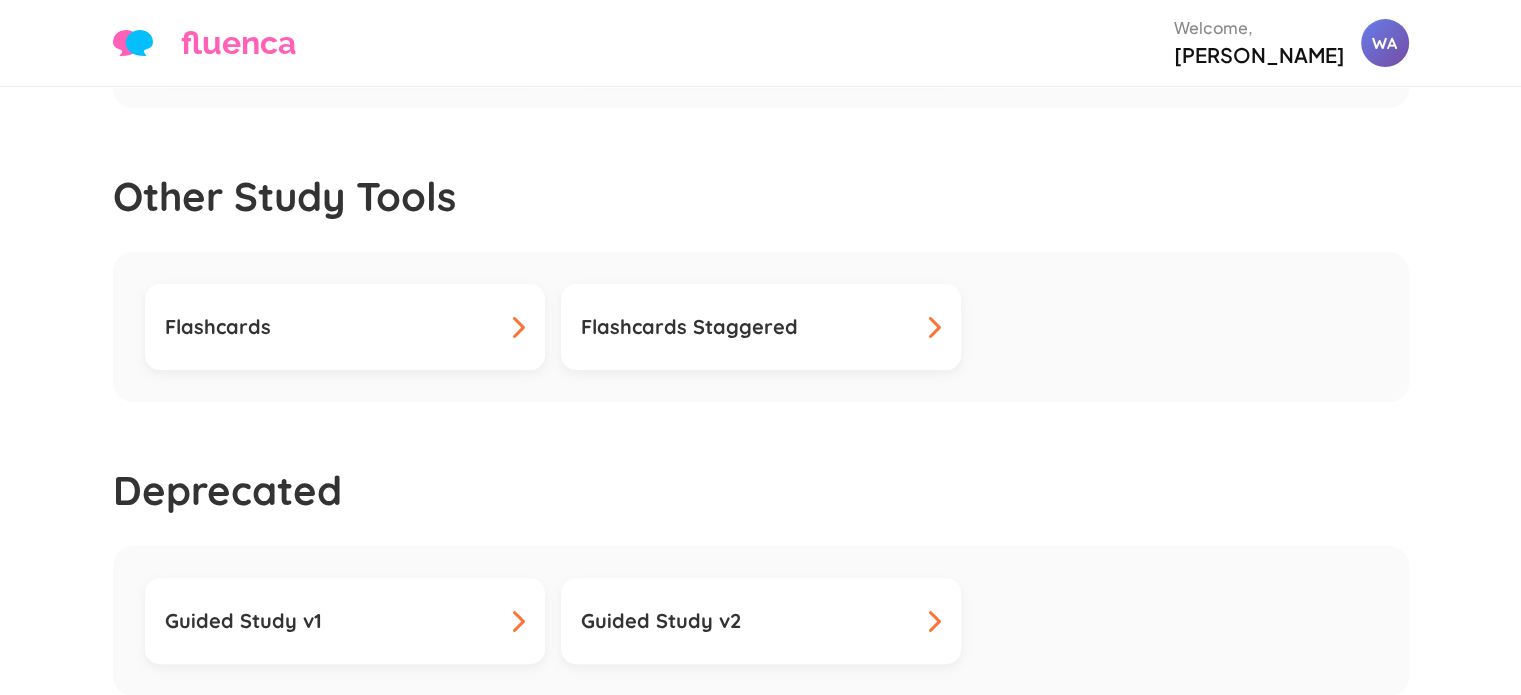 scroll, scrollTop: 394, scrollLeft: 0, axis: vertical 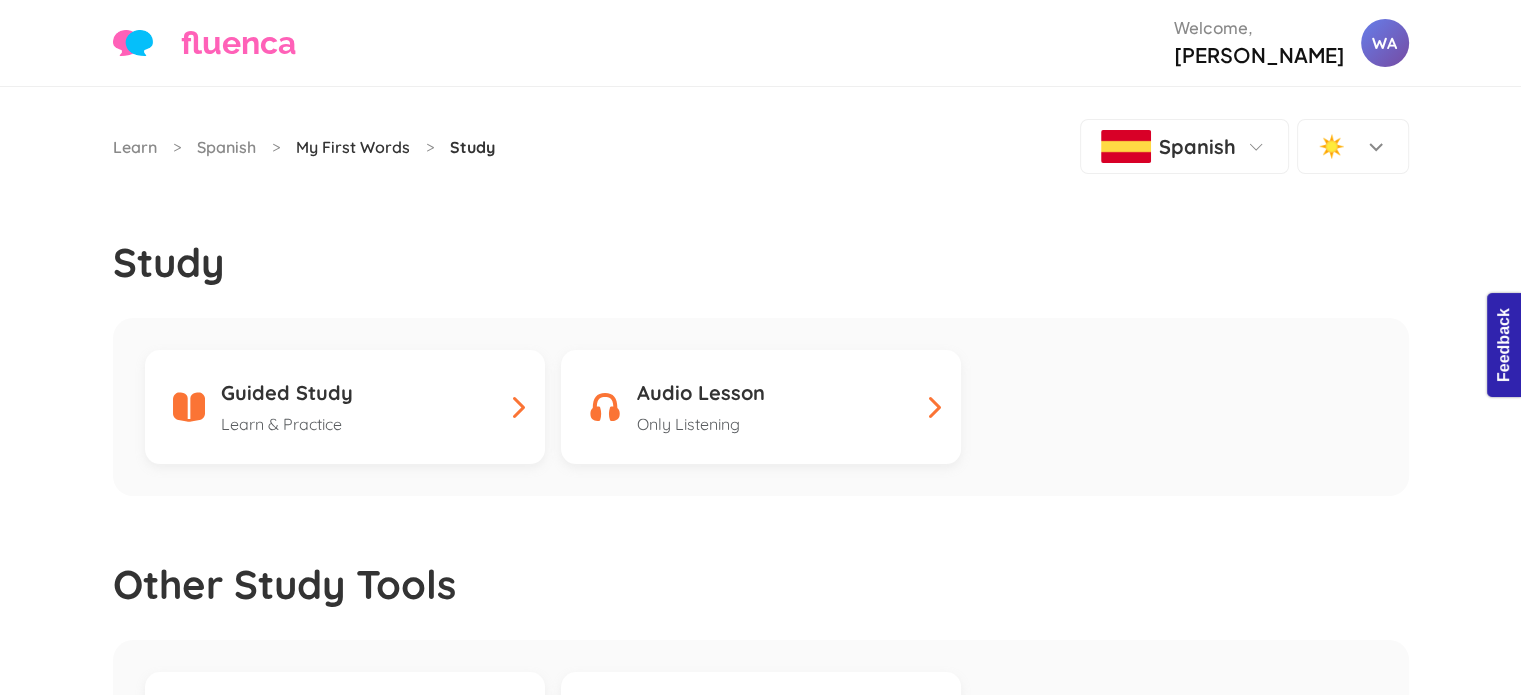 click on "My First Words" 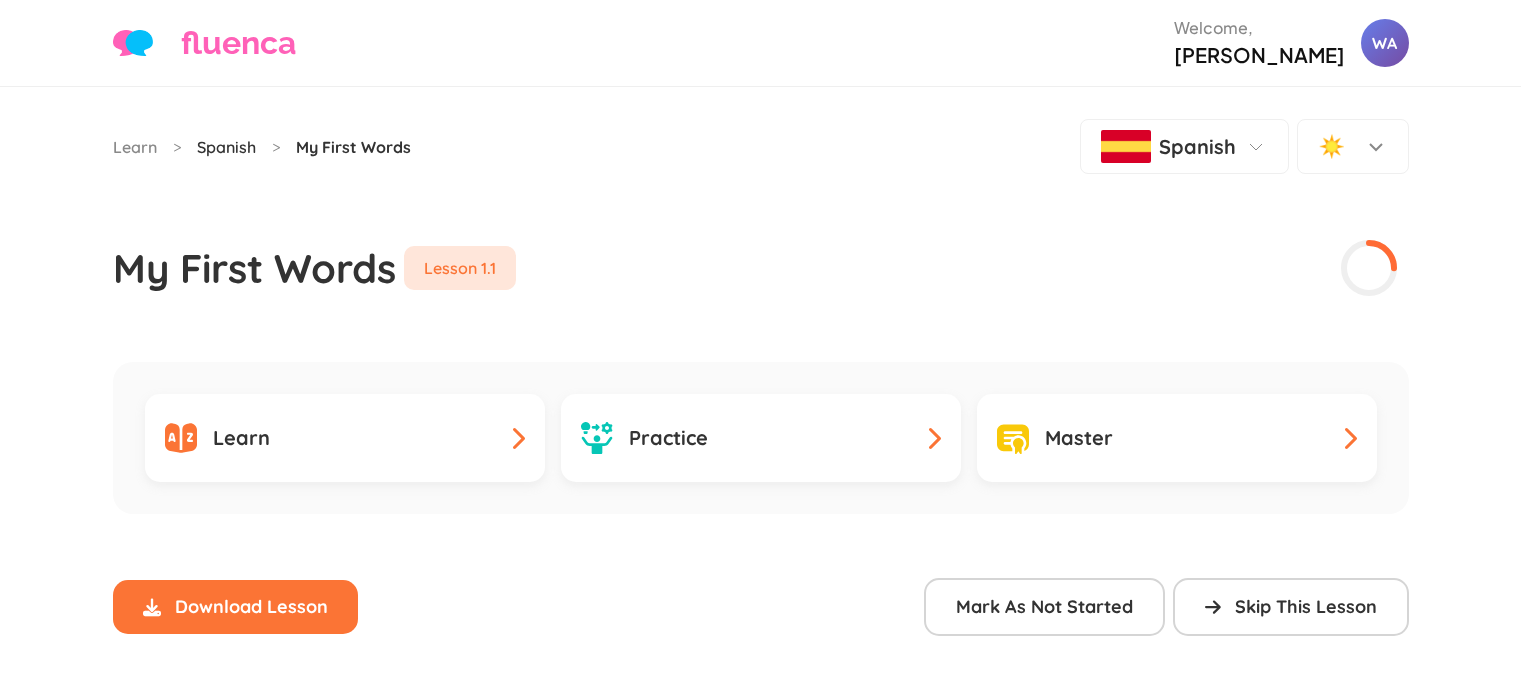 scroll, scrollTop: 0, scrollLeft: 0, axis: both 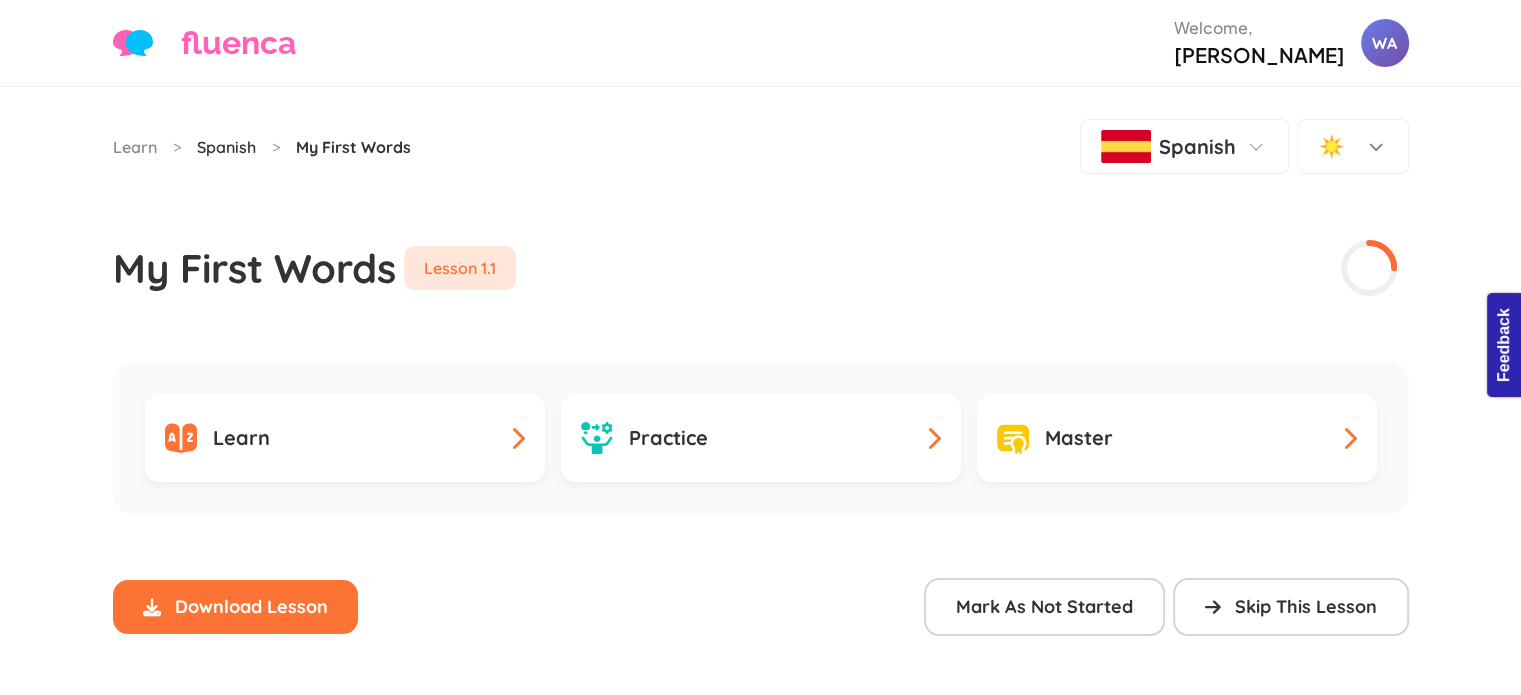 click on "Spanish" 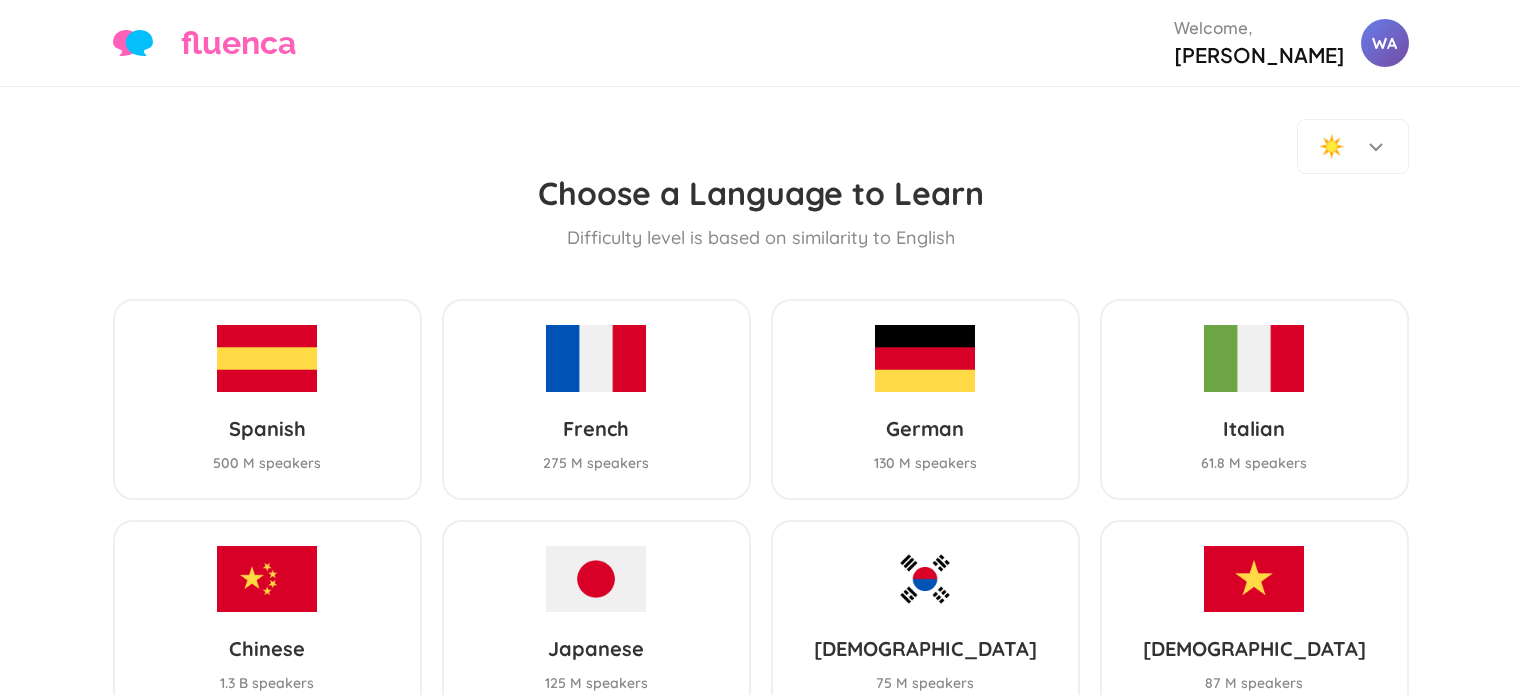 scroll, scrollTop: 0, scrollLeft: 0, axis: both 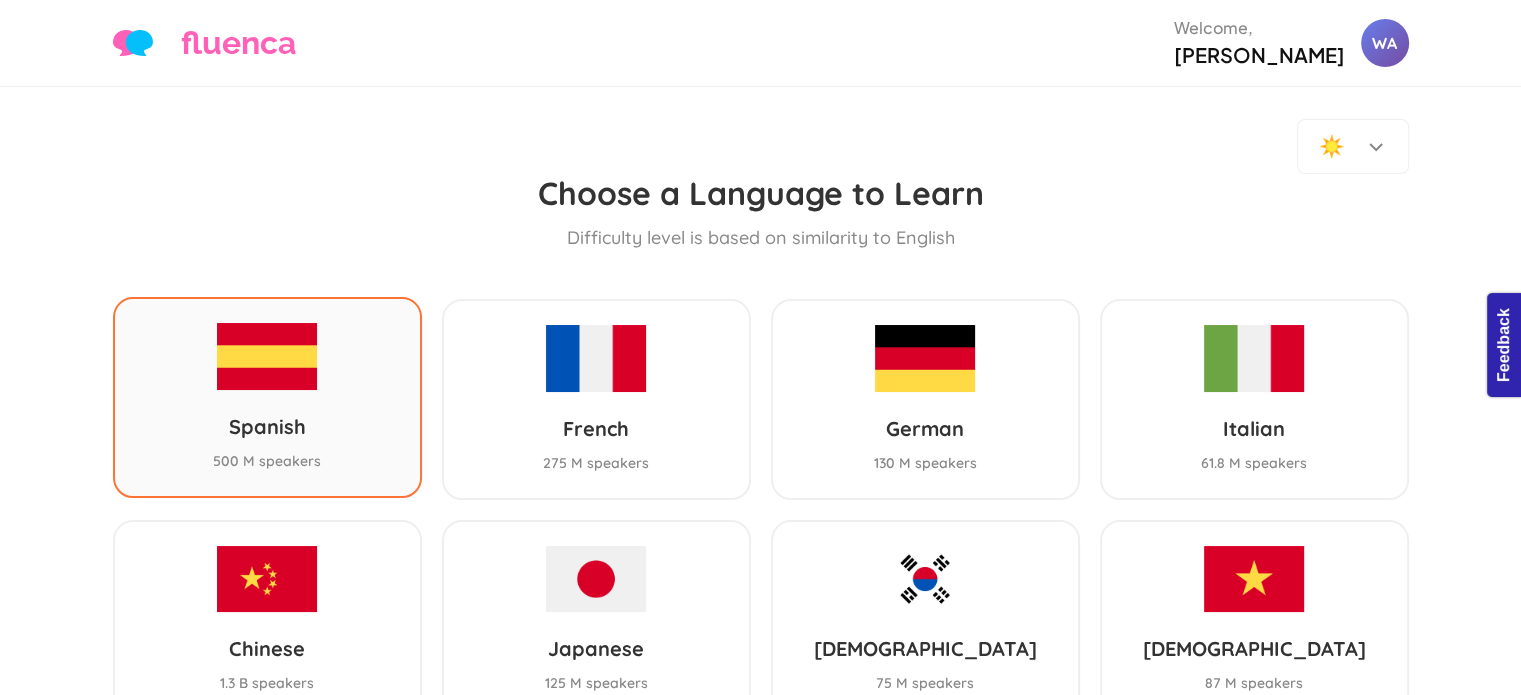 click at bounding box center (267, 356) 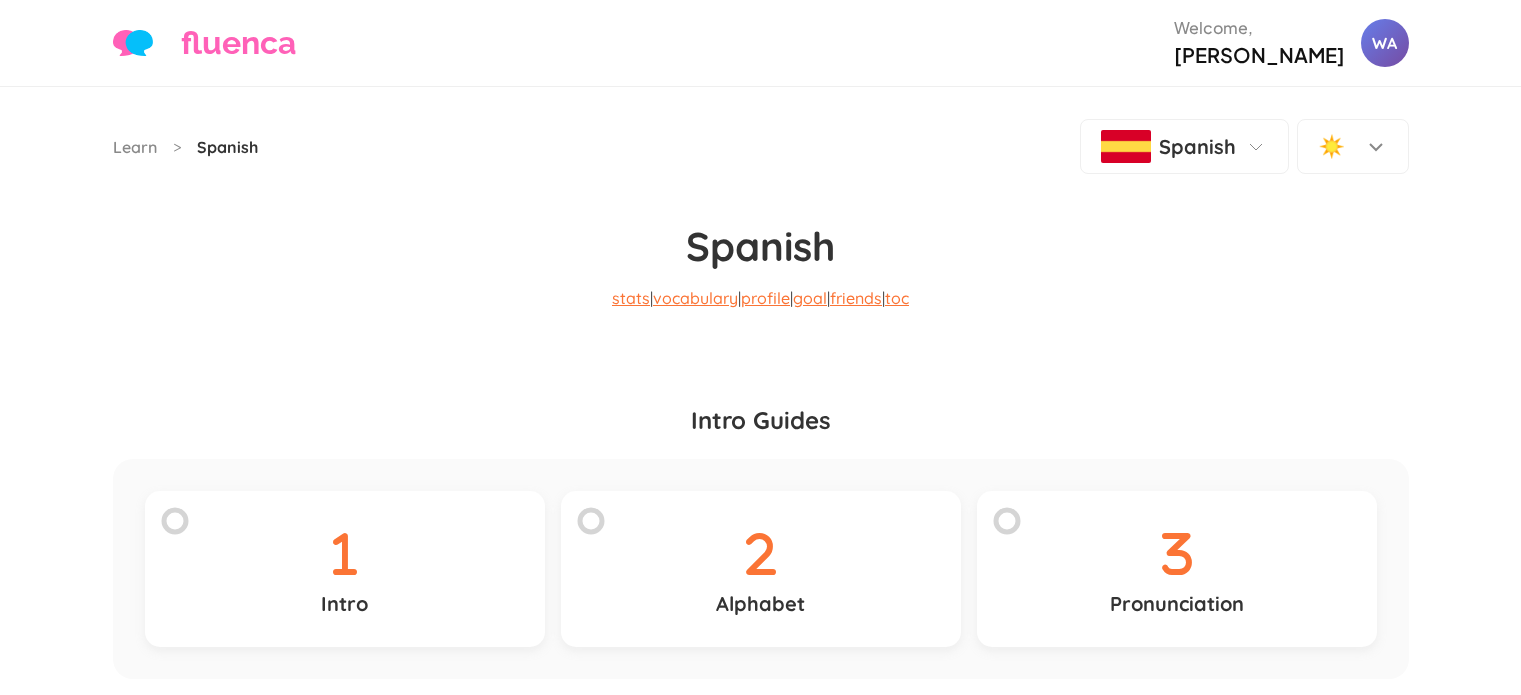 scroll, scrollTop: 0, scrollLeft: 0, axis: both 